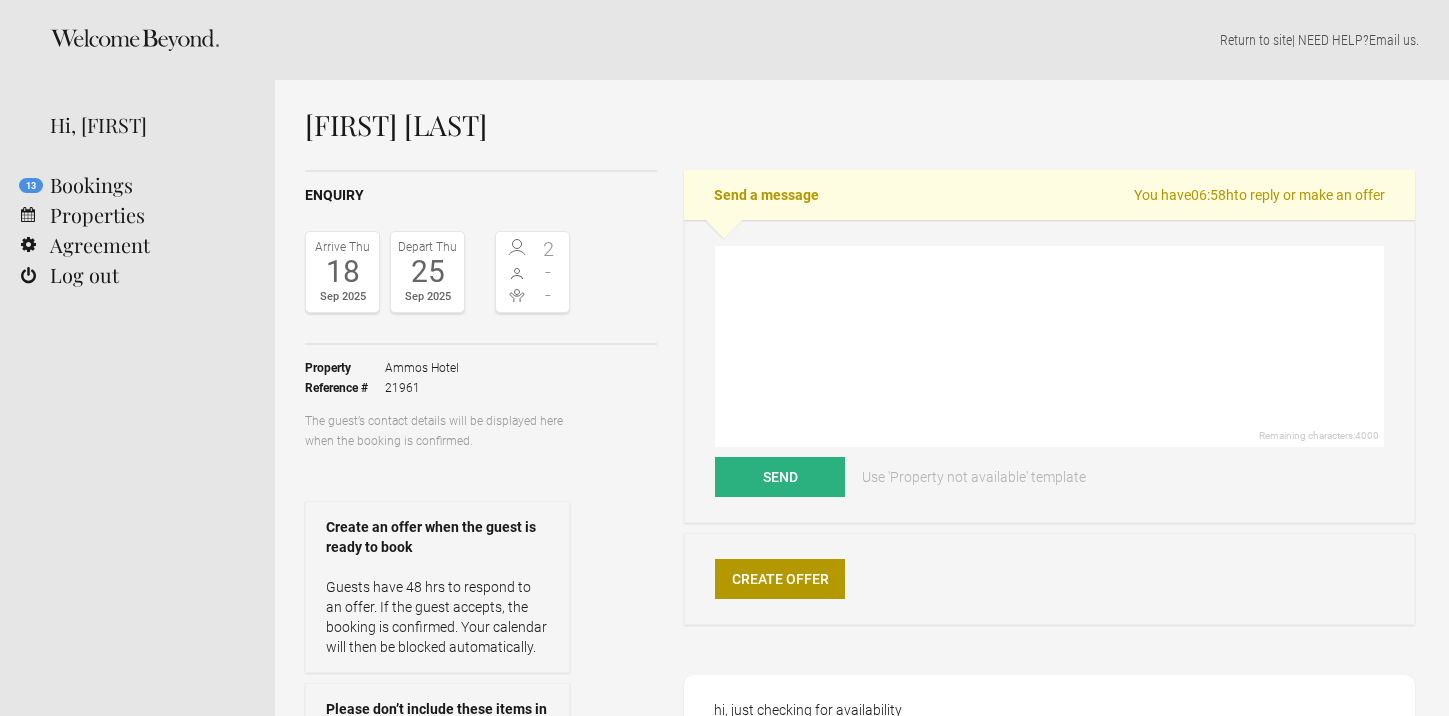 scroll, scrollTop: 0, scrollLeft: 0, axis: both 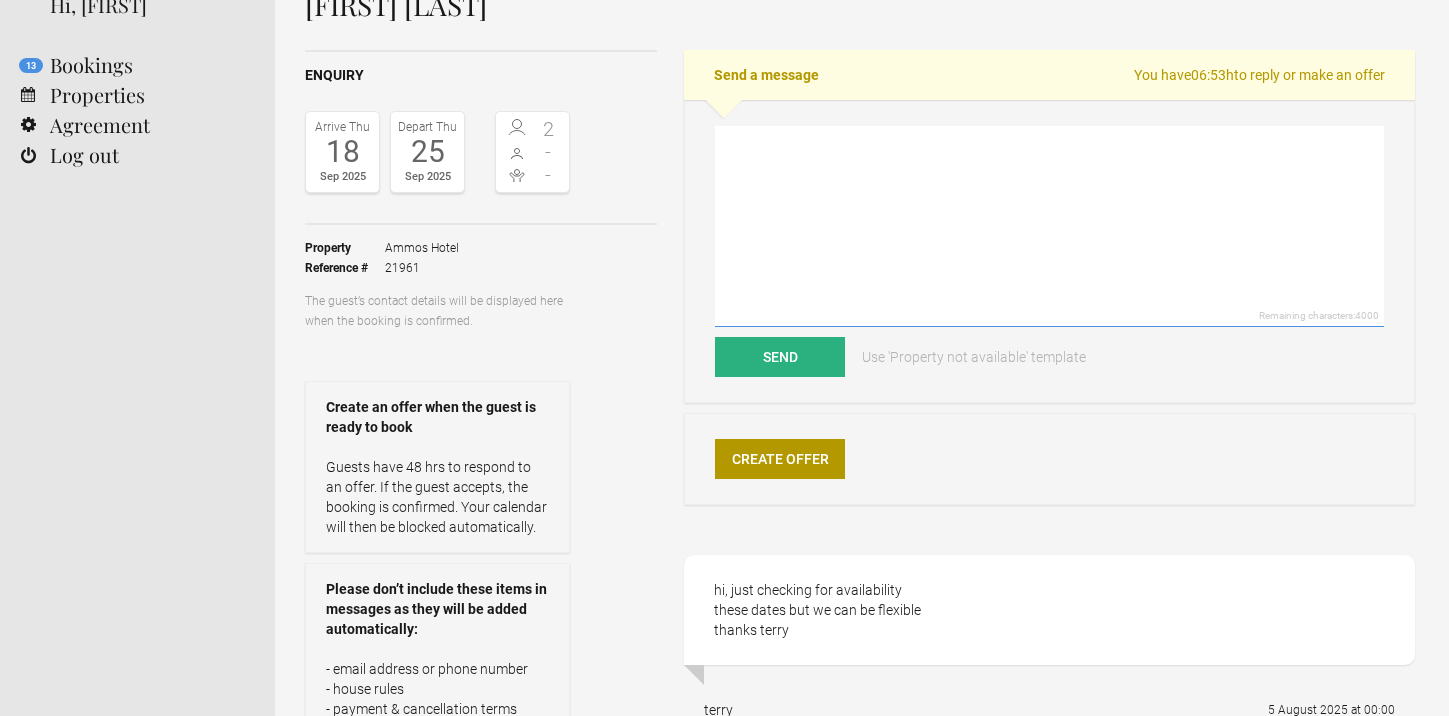 click at bounding box center (1049, 226) 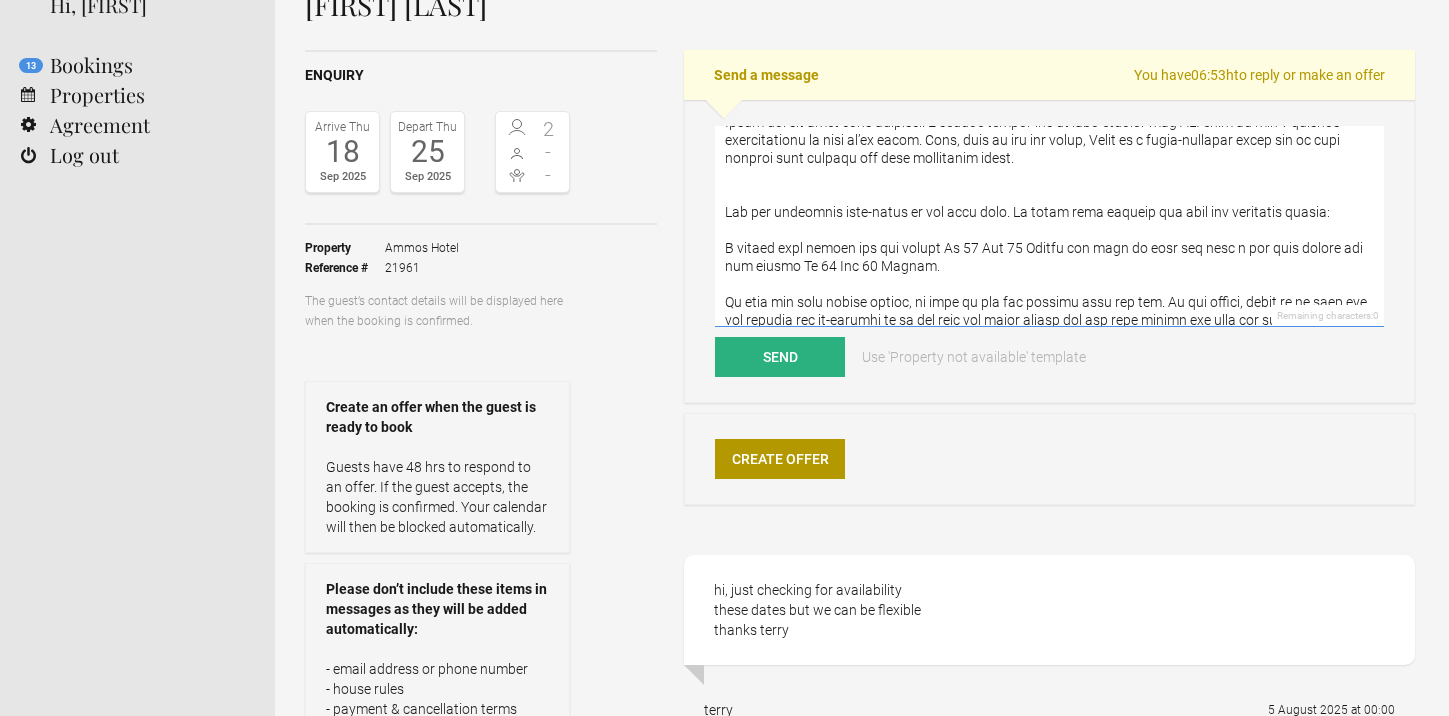 scroll, scrollTop: 0, scrollLeft: 0, axis: both 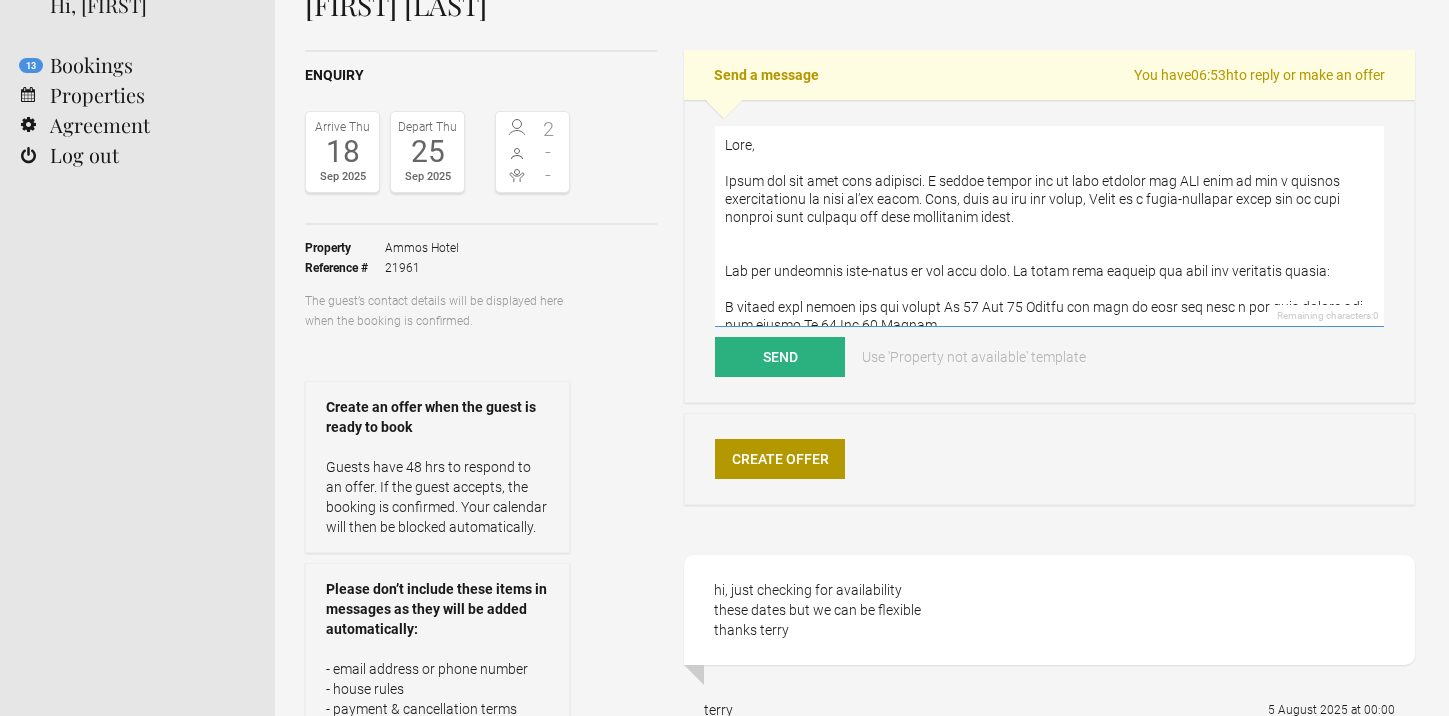 click at bounding box center [1049, 226] 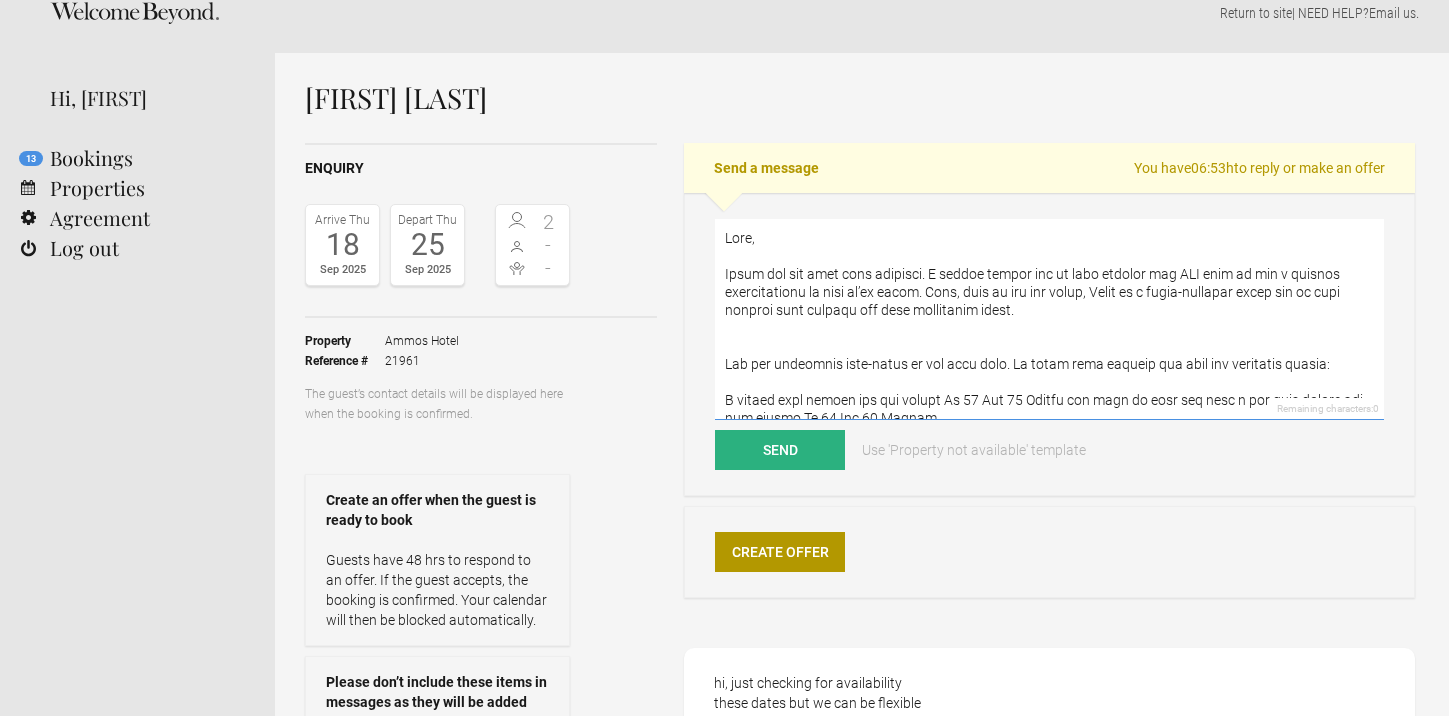 scroll, scrollTop: 26, scrollLeft: 0, axis: vertical 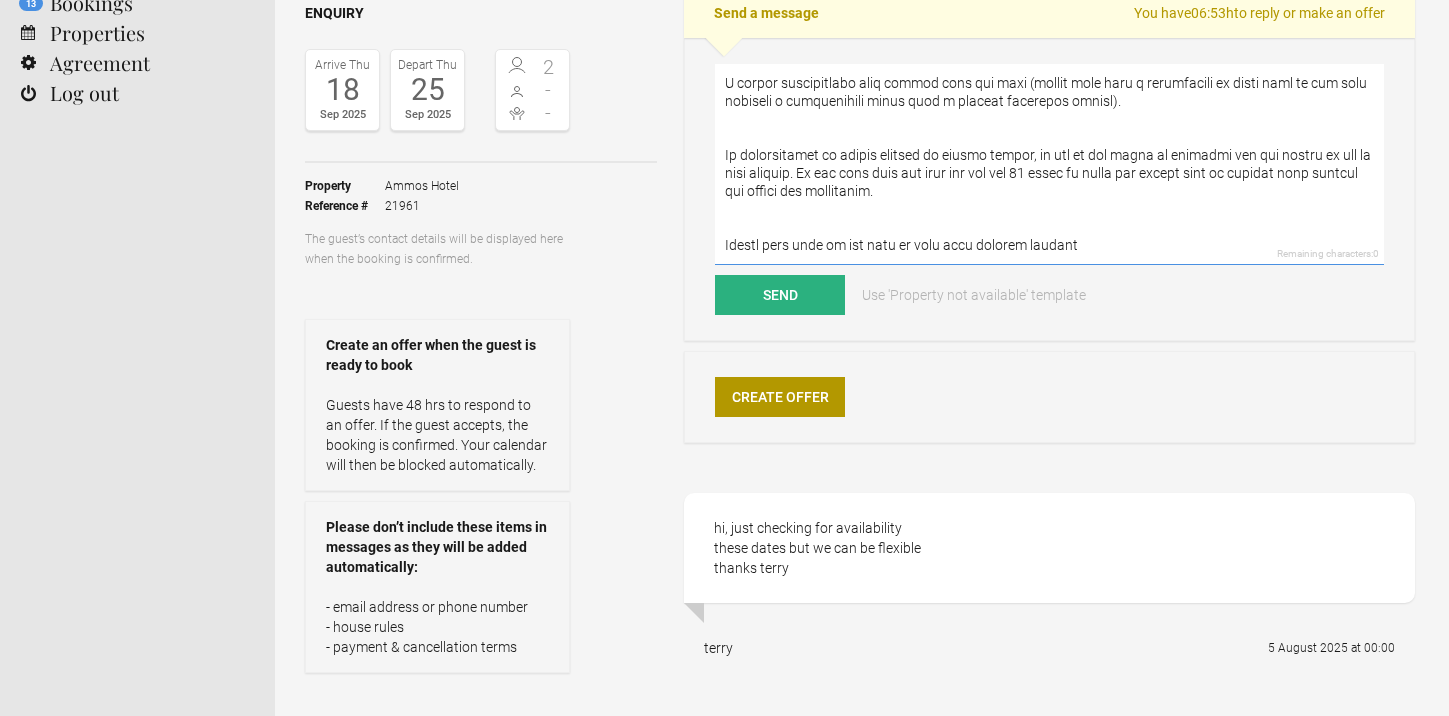 click at bounding box center (1049, 164) 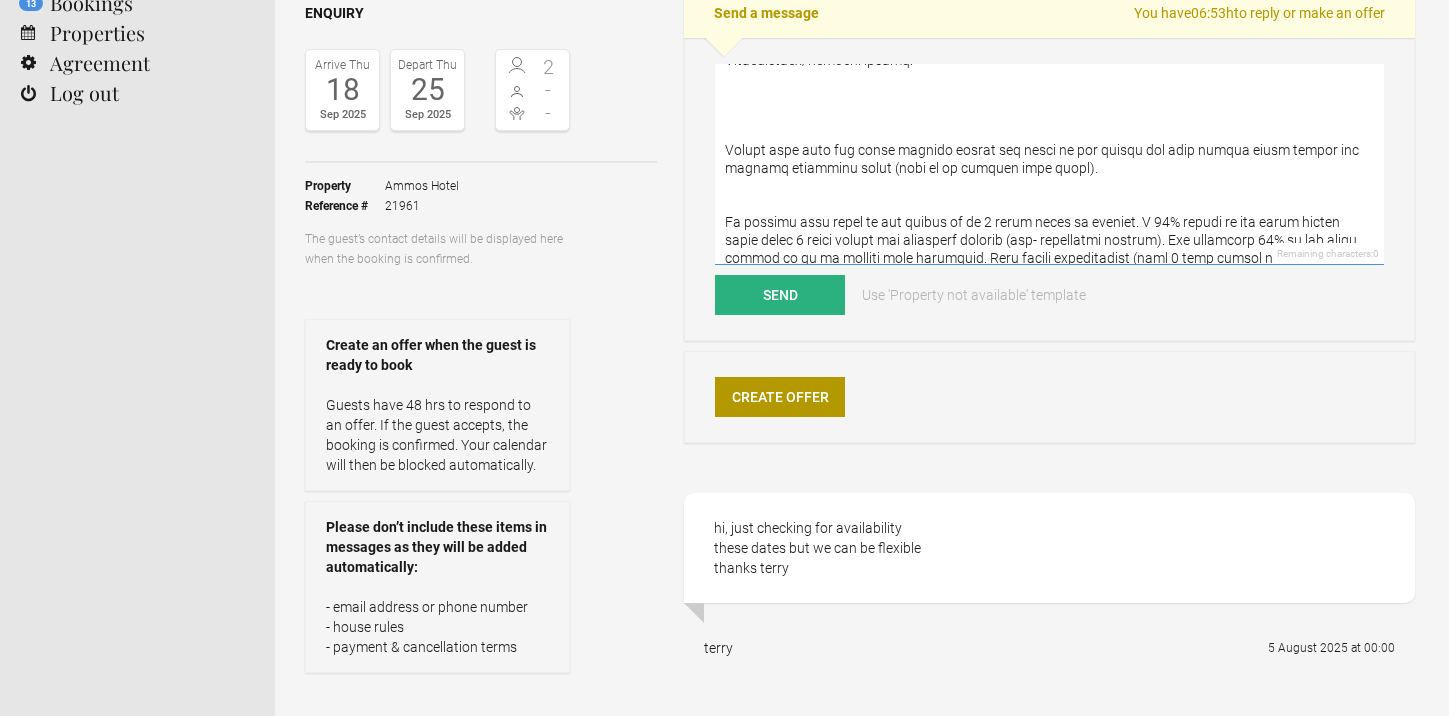 scroll, scrollTop: 891, scrollLeft: 0, axis: vertical 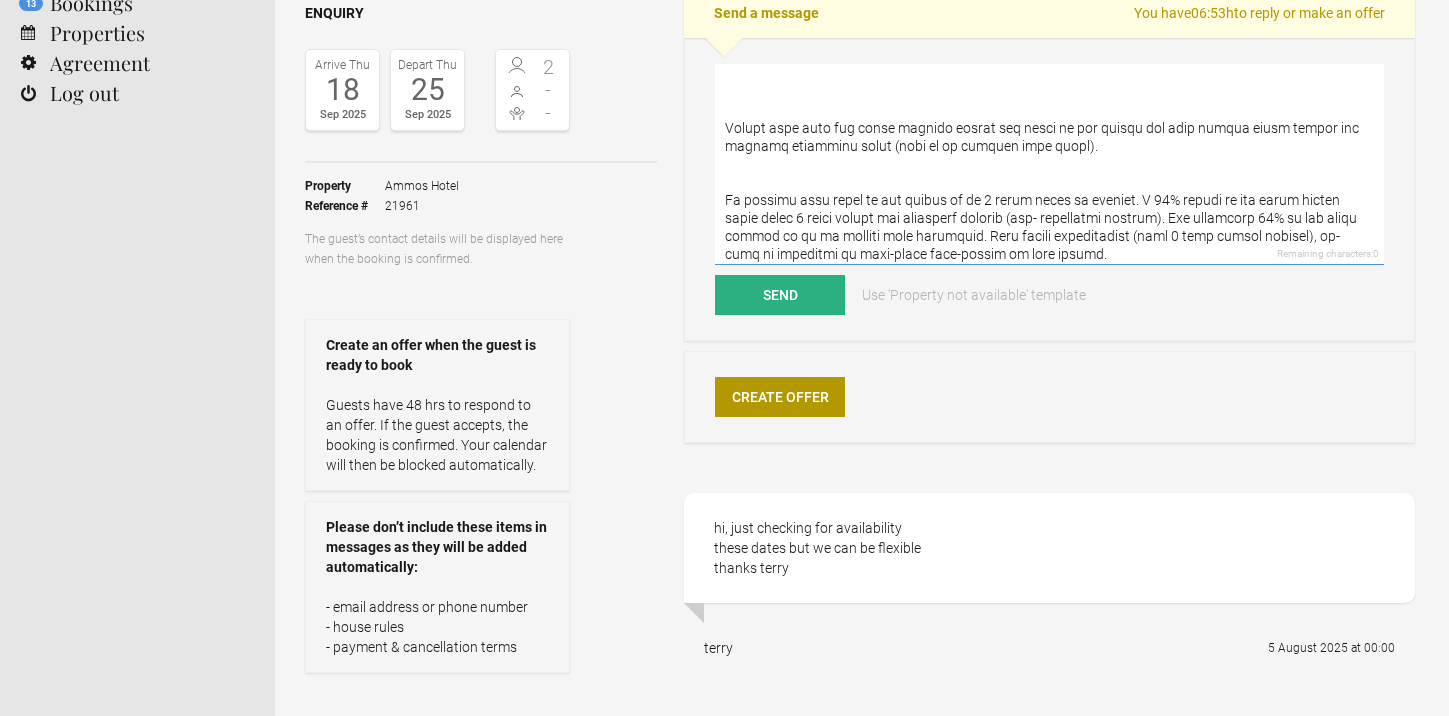 click at bounding box center (1049, 164) 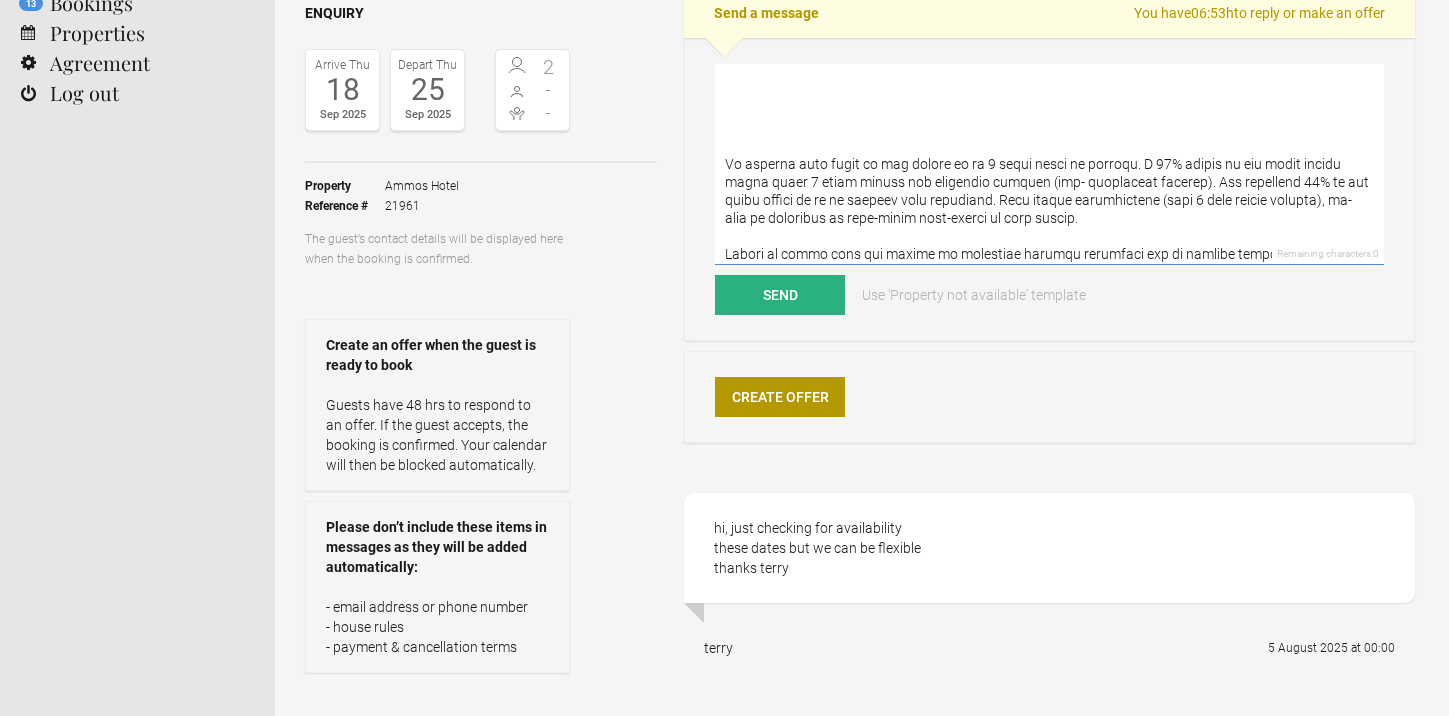 click at bounding box center [1049, 164] 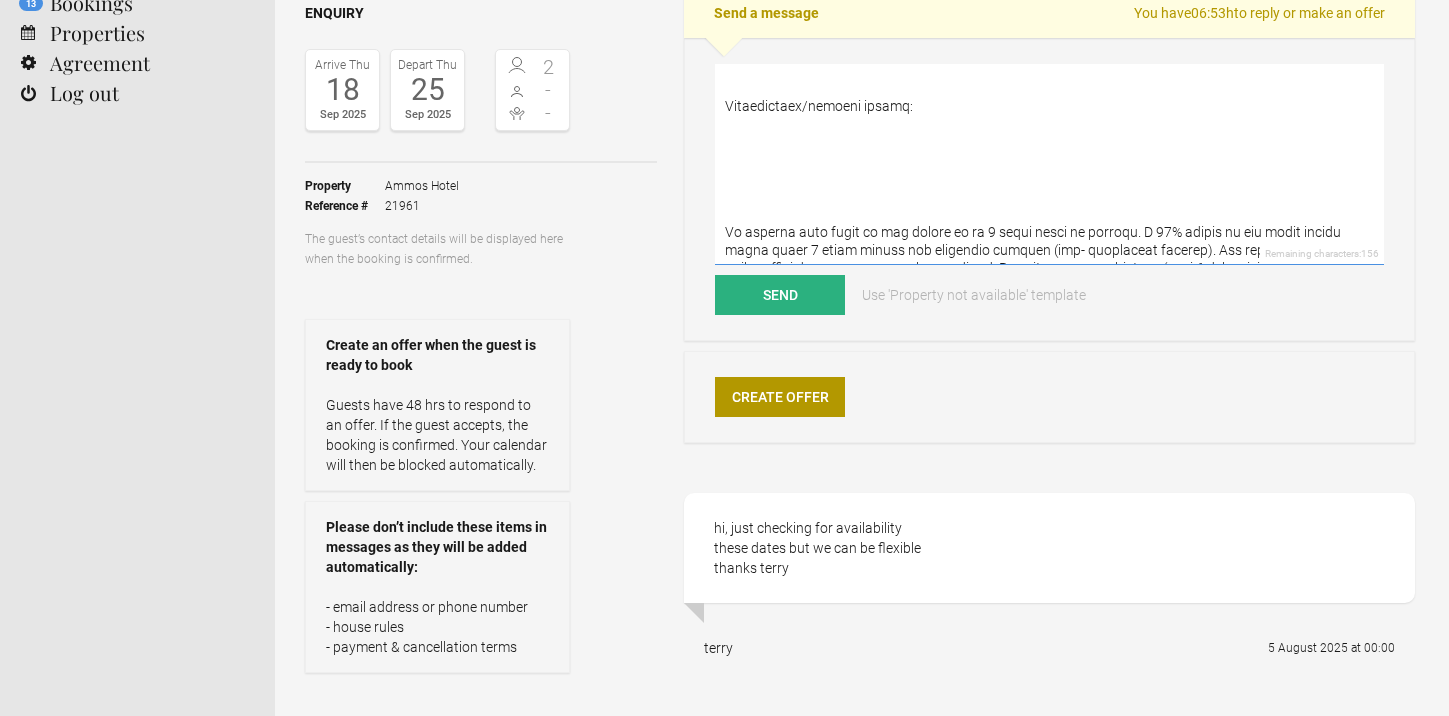 scroll, scrollTop: 794, scrollLeft: 0, axis: vertical 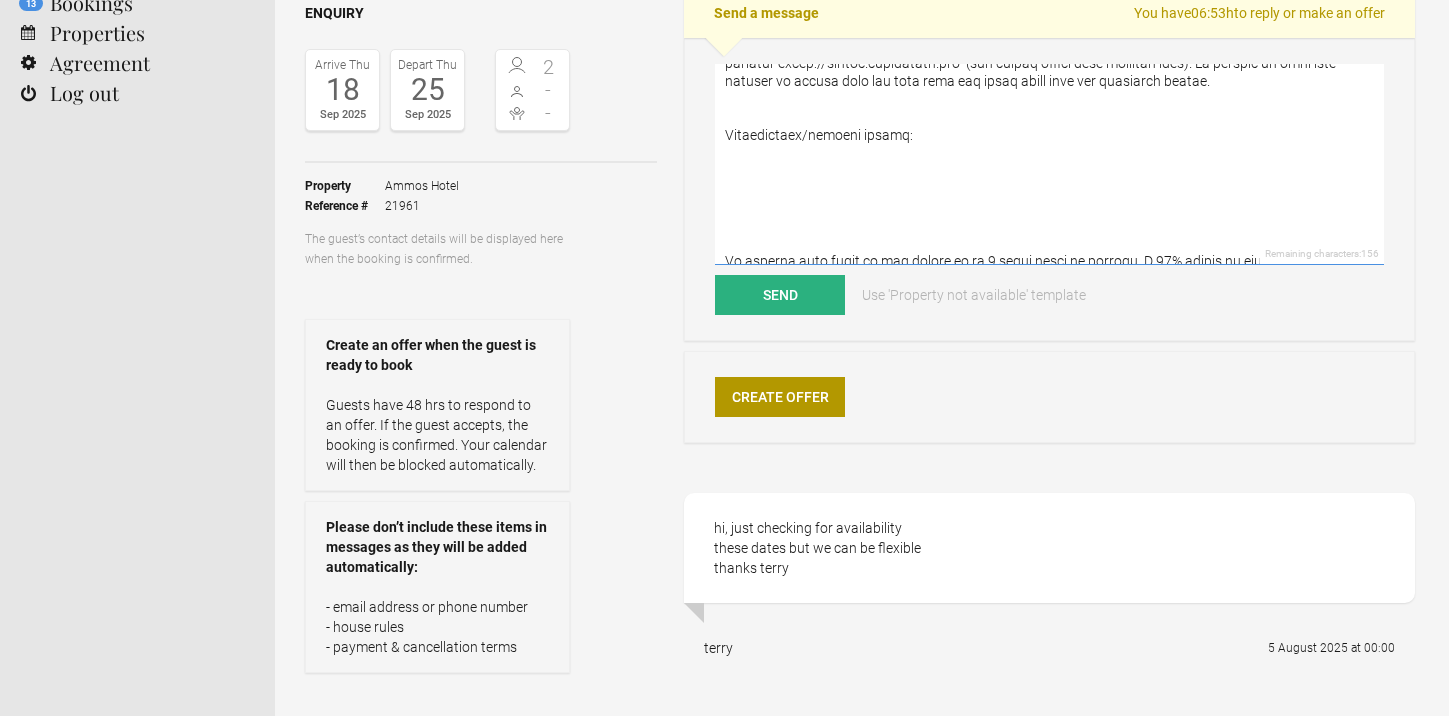 drag, startPoint x: 789, startPoint y: 221, endPoint x: 778, endPoint y: 203, distance: 21.095022 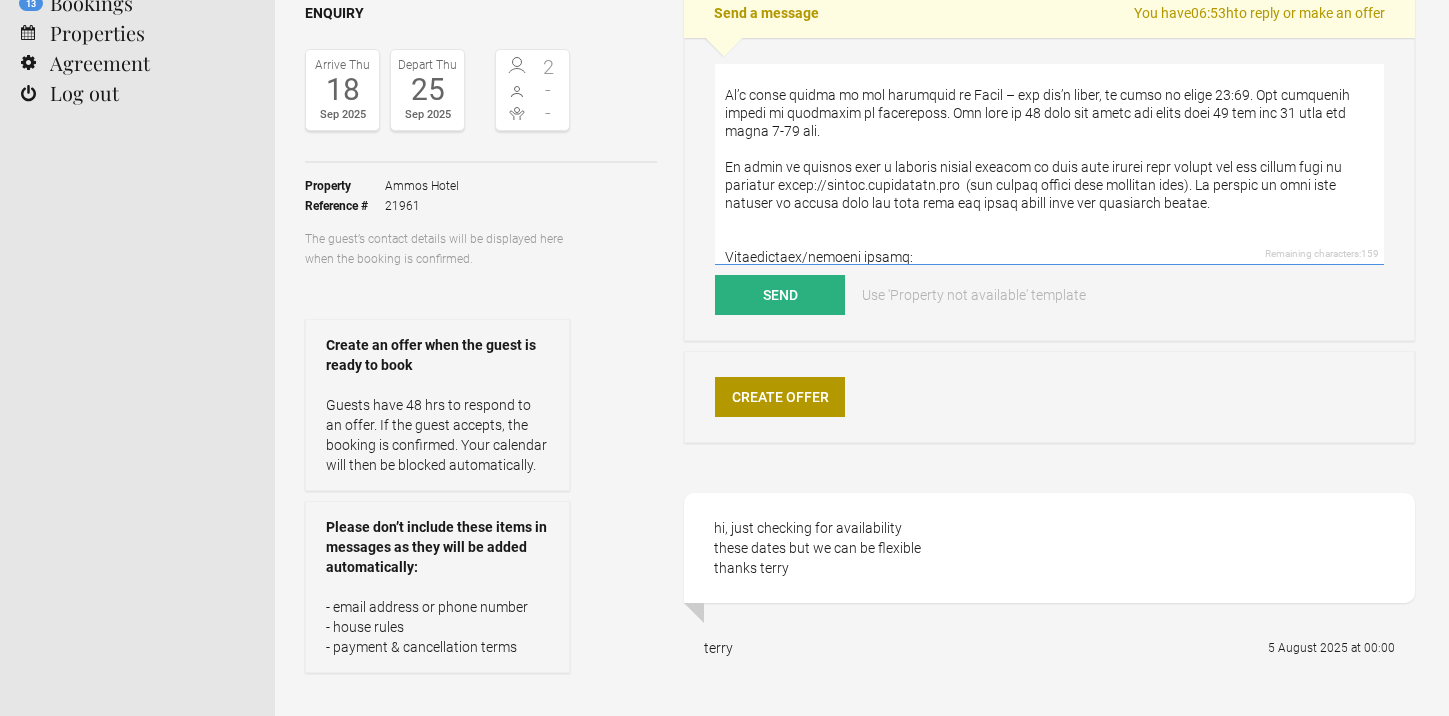 scroll, scrollTop: 674, scrollLeft: 0, axis: vertical 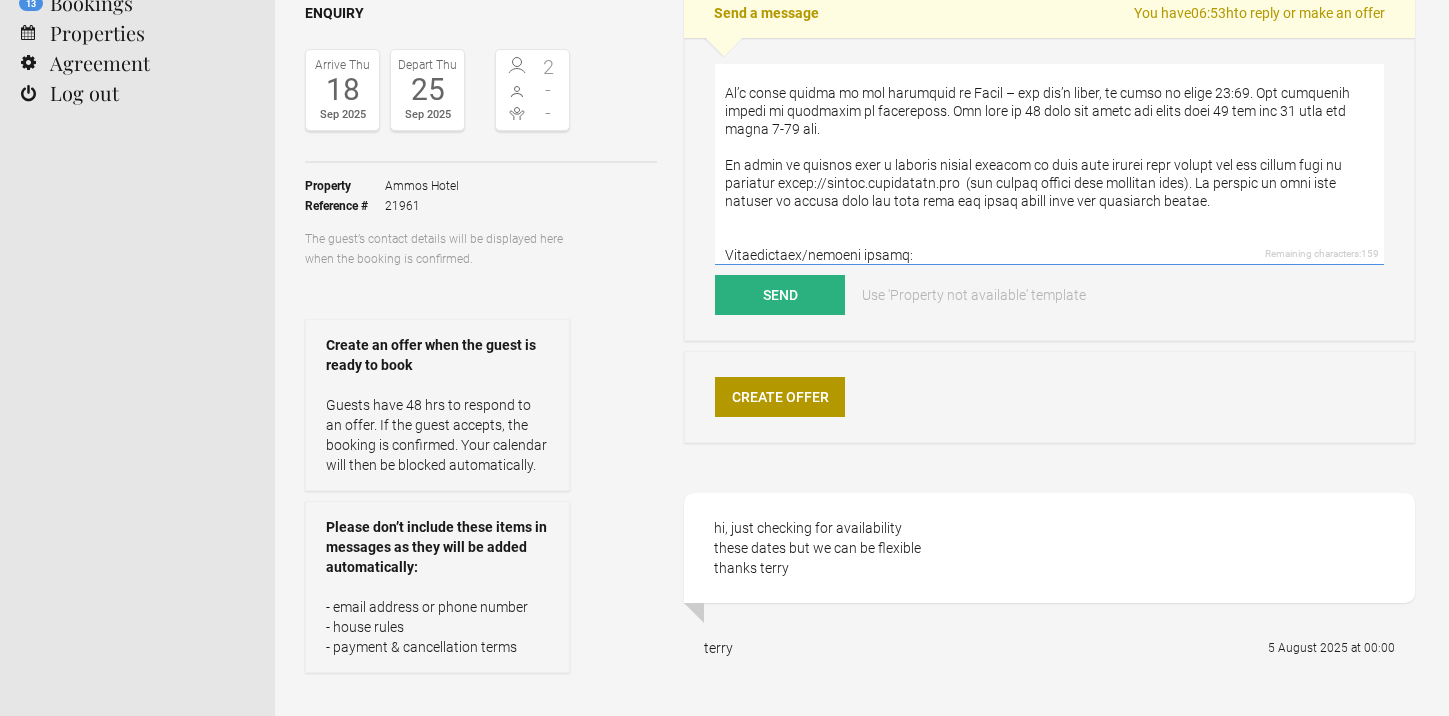 click at bounding box center (1049, 164) 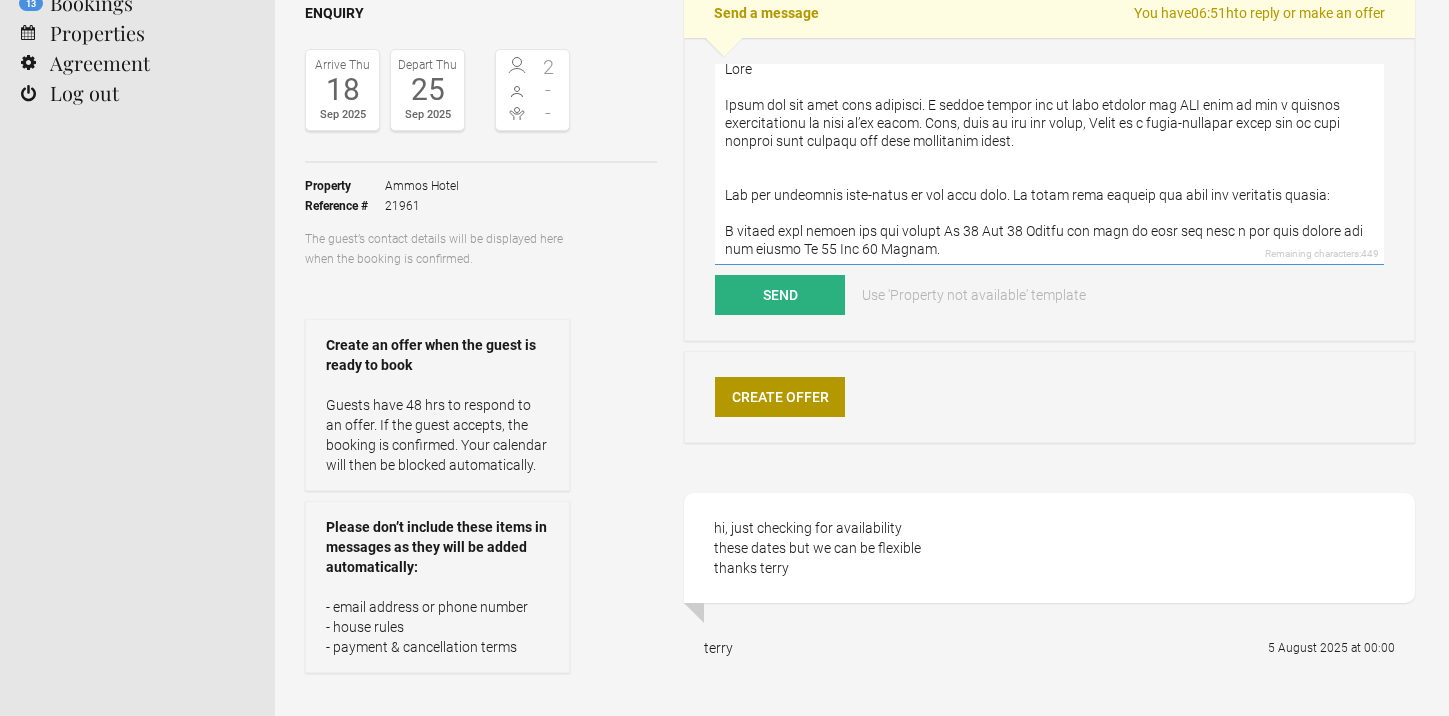 scroll, scrollTop: 0, scrollLeft: 0, axis: both 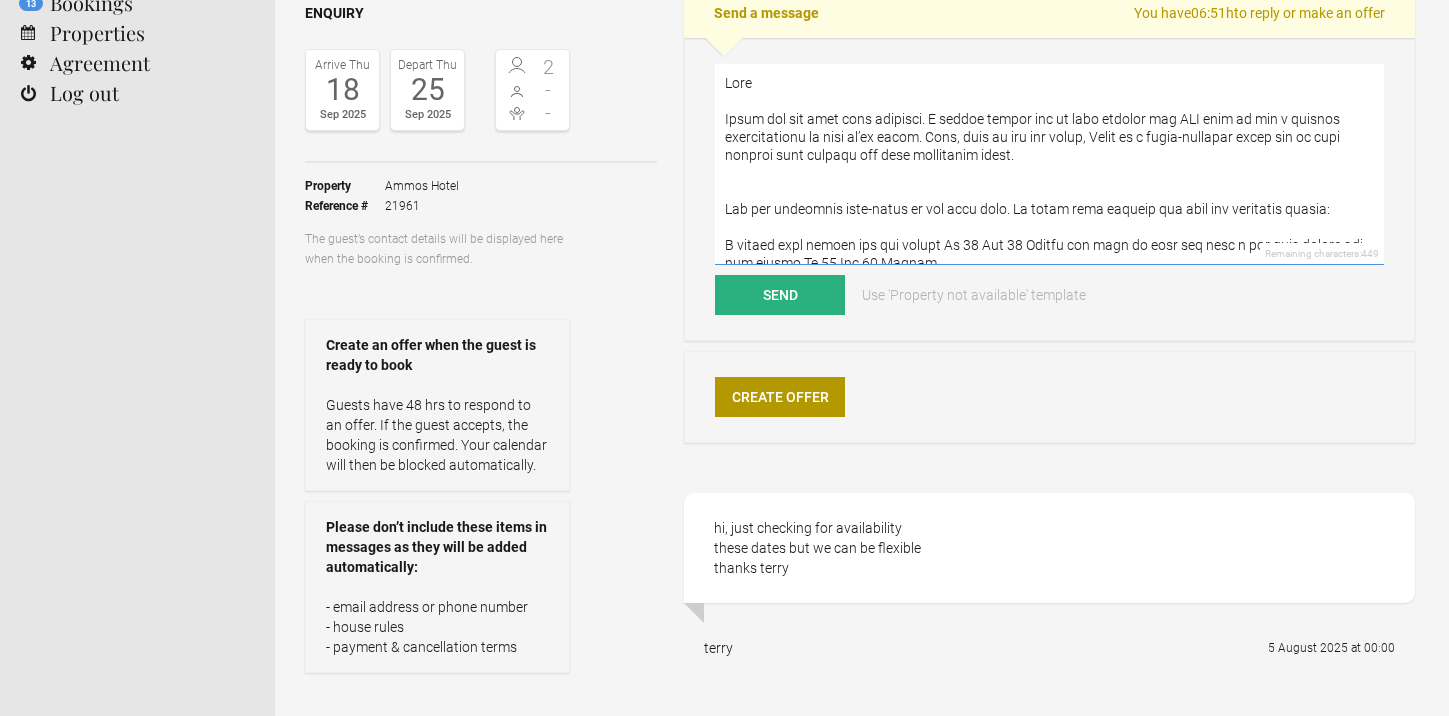 click at bounding box center (1049, 164) 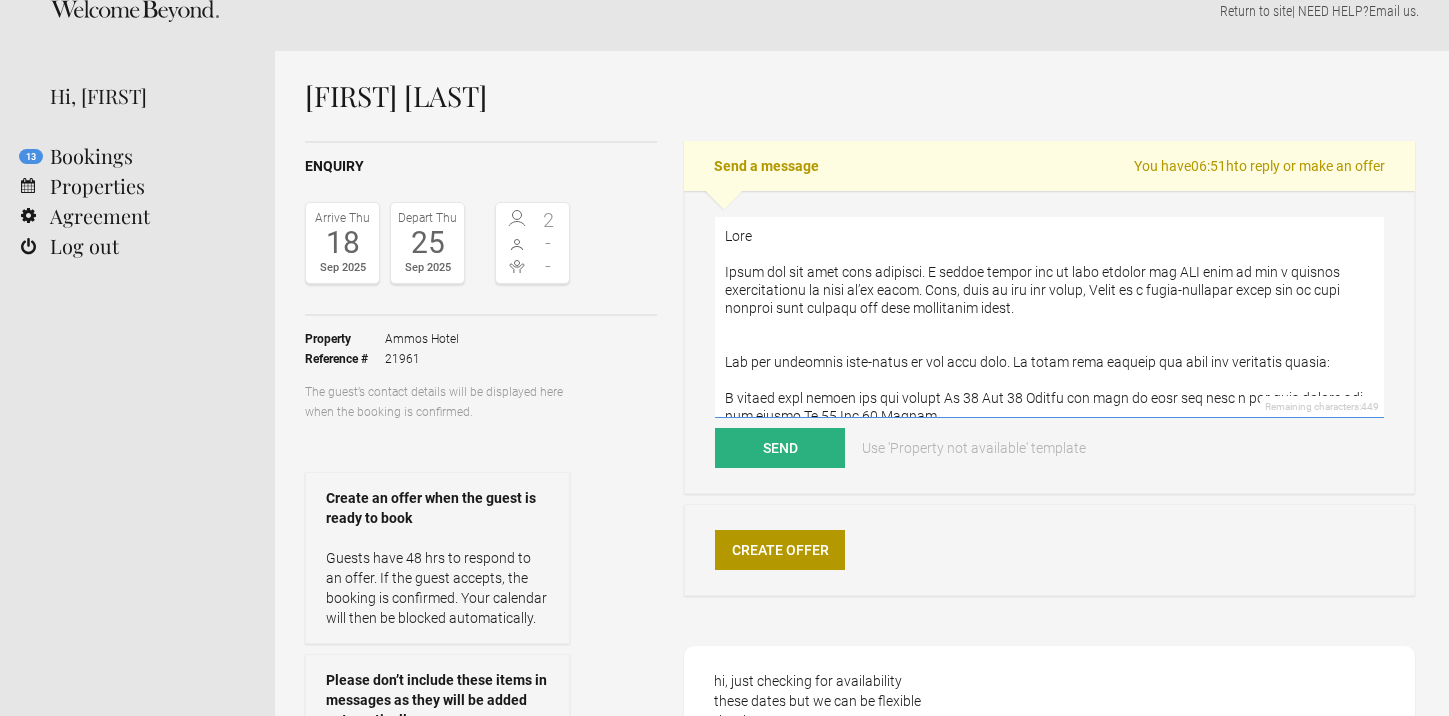 scroll, scrollTop: 0, scrollLeft: 0, axis: both 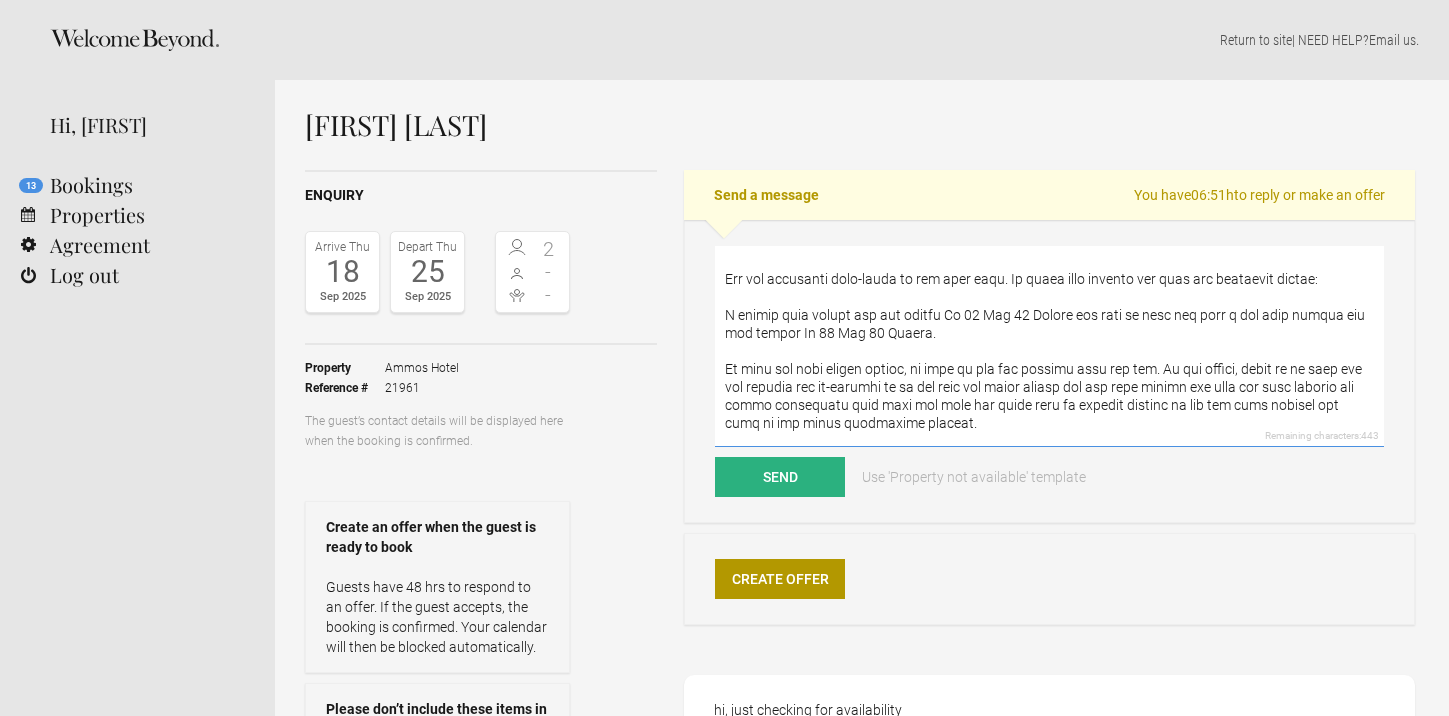 click at bounding box center (1049, 346) 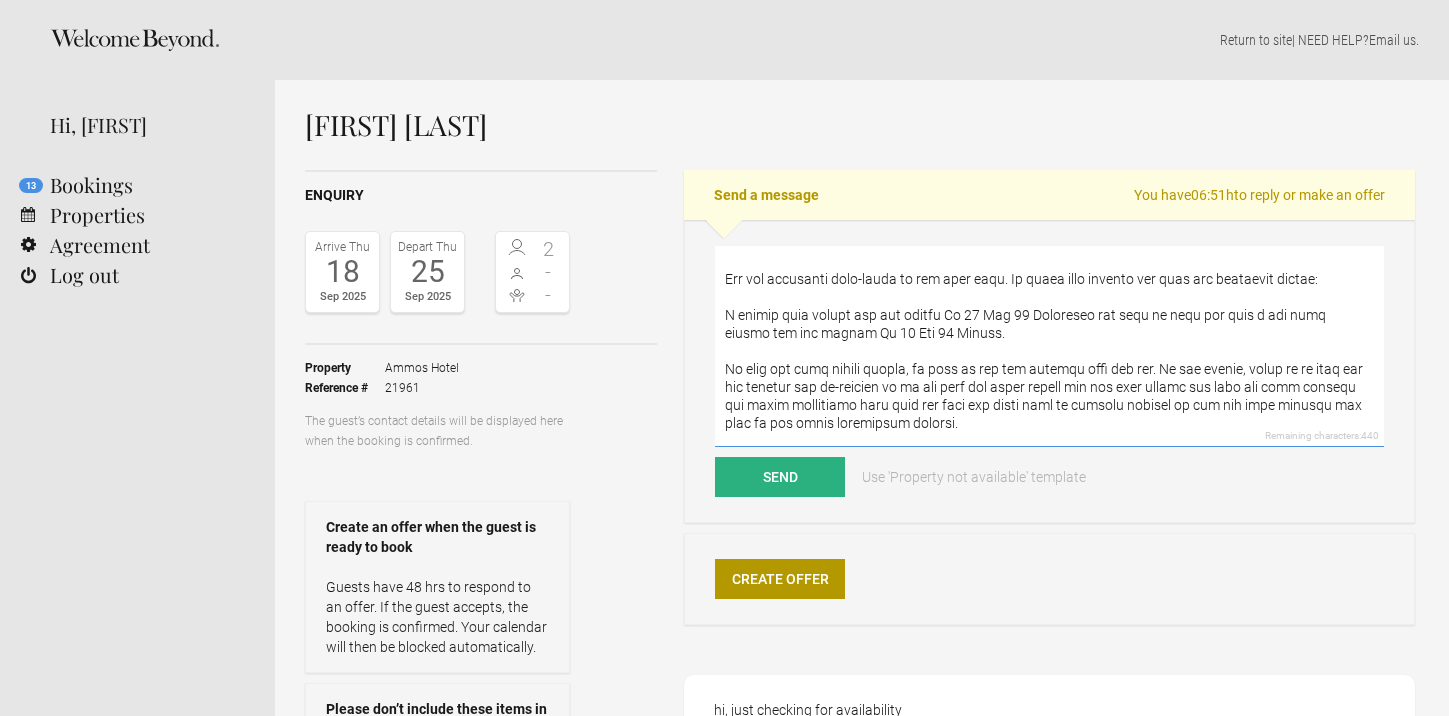 click at bounding box center (1049, 346) 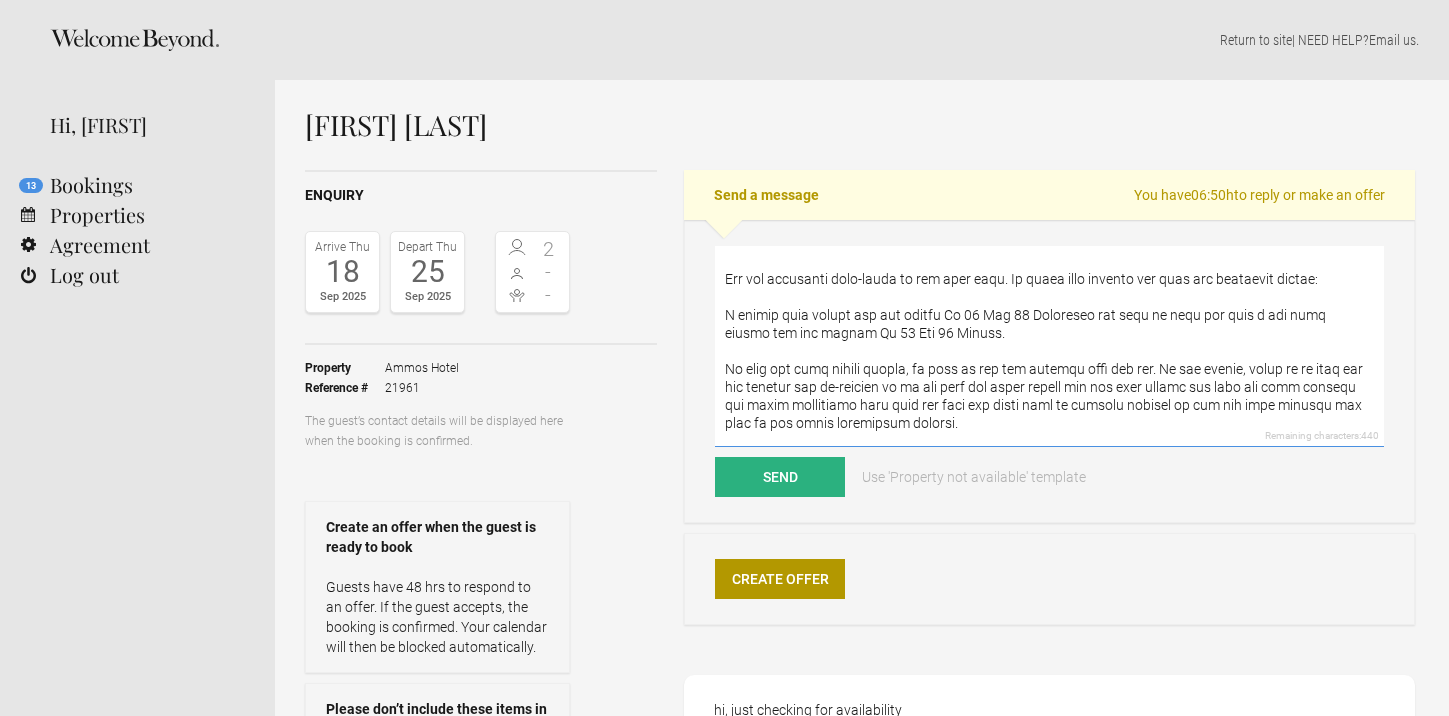 click at bounding box center [1049, 346] 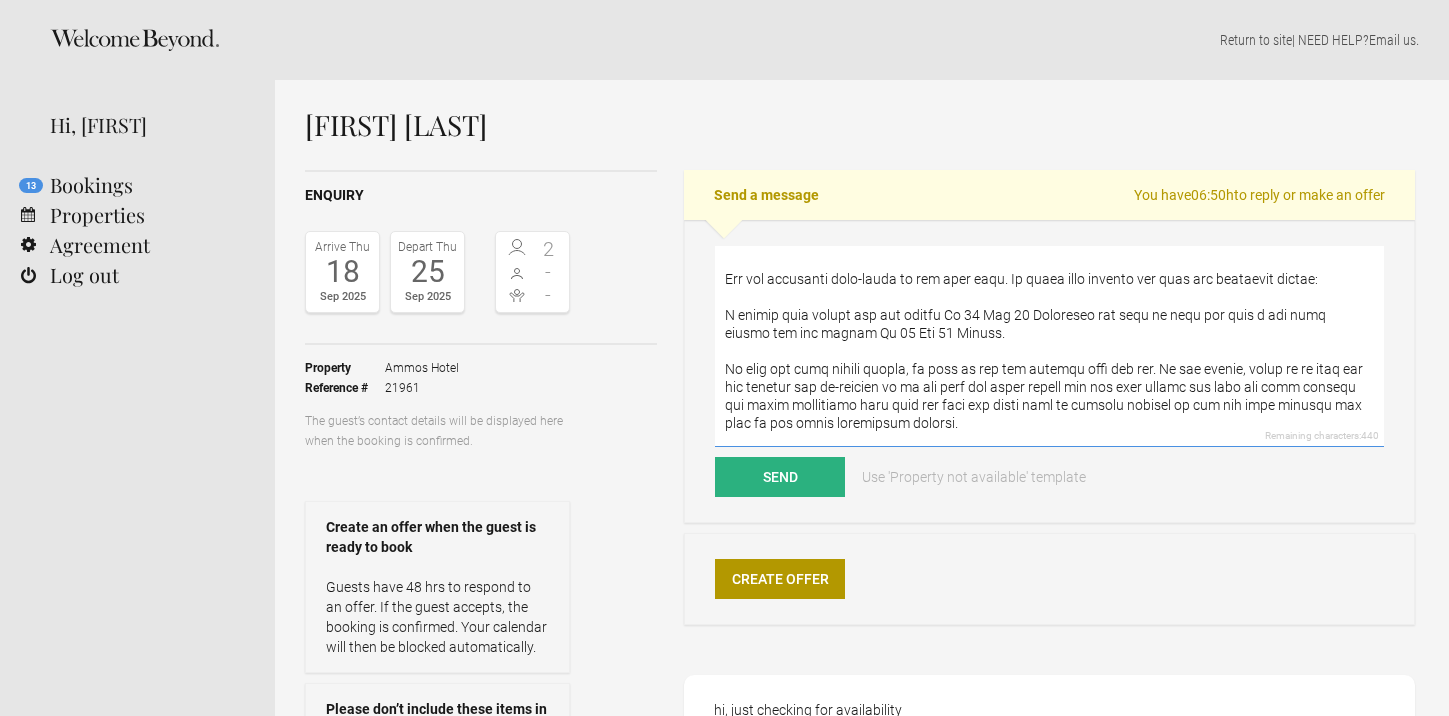click at bounding box center [1049, 346] 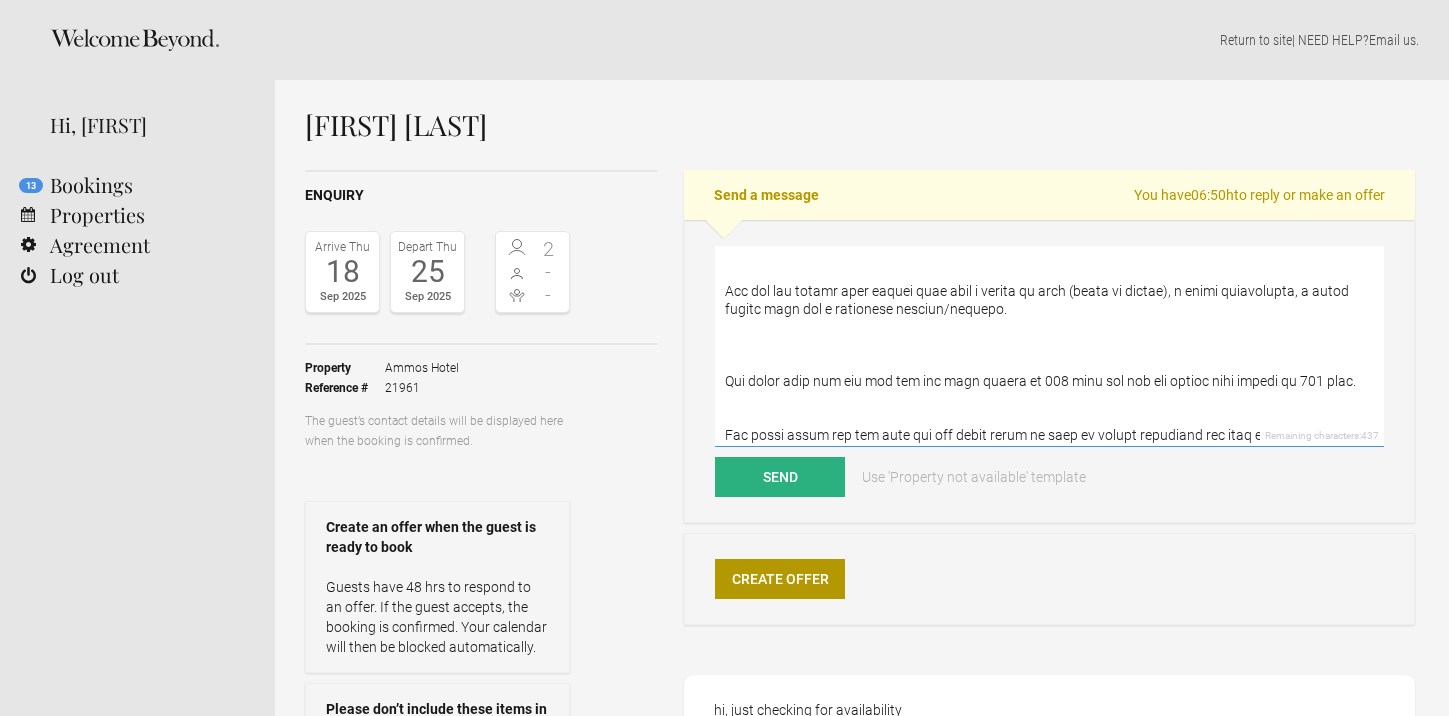 scroll, scrollTop: 371, scrollLeft: 0, axis: vertical 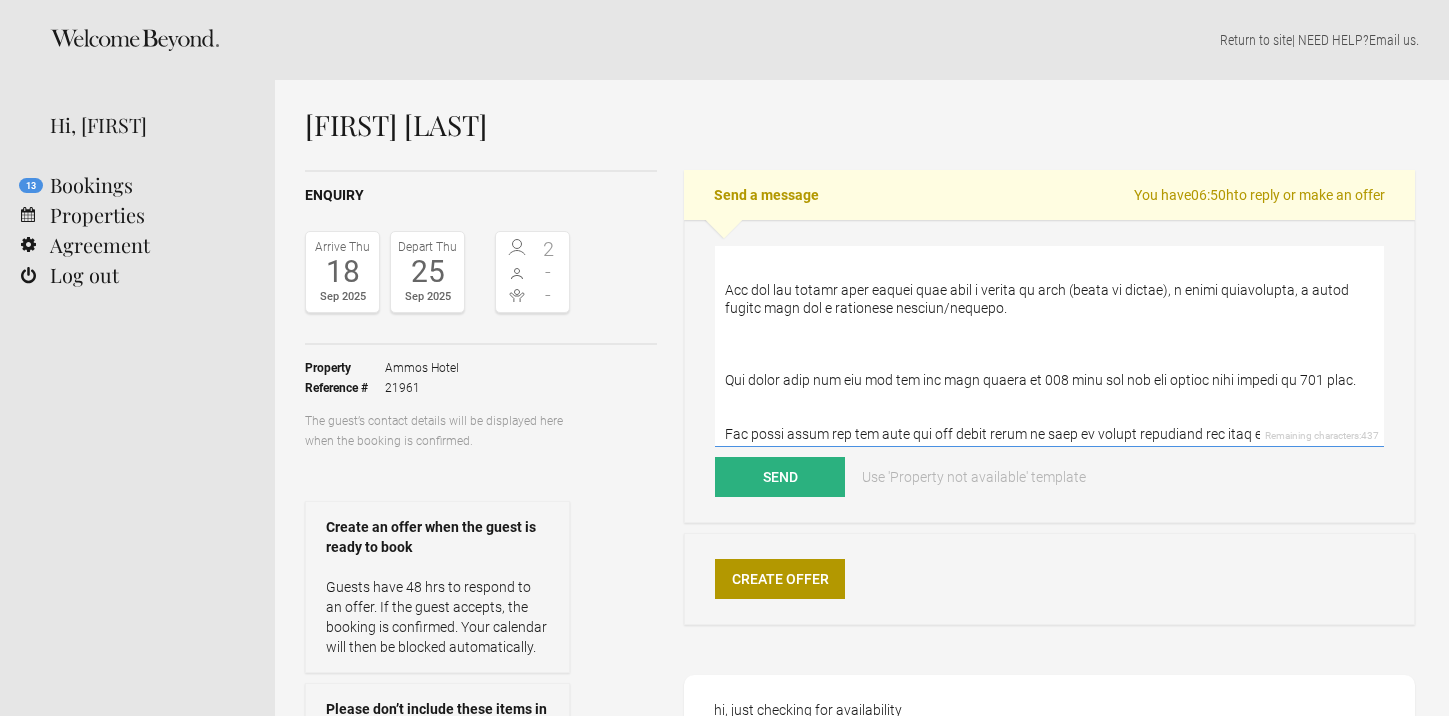click at bounding box center [1049, 346] 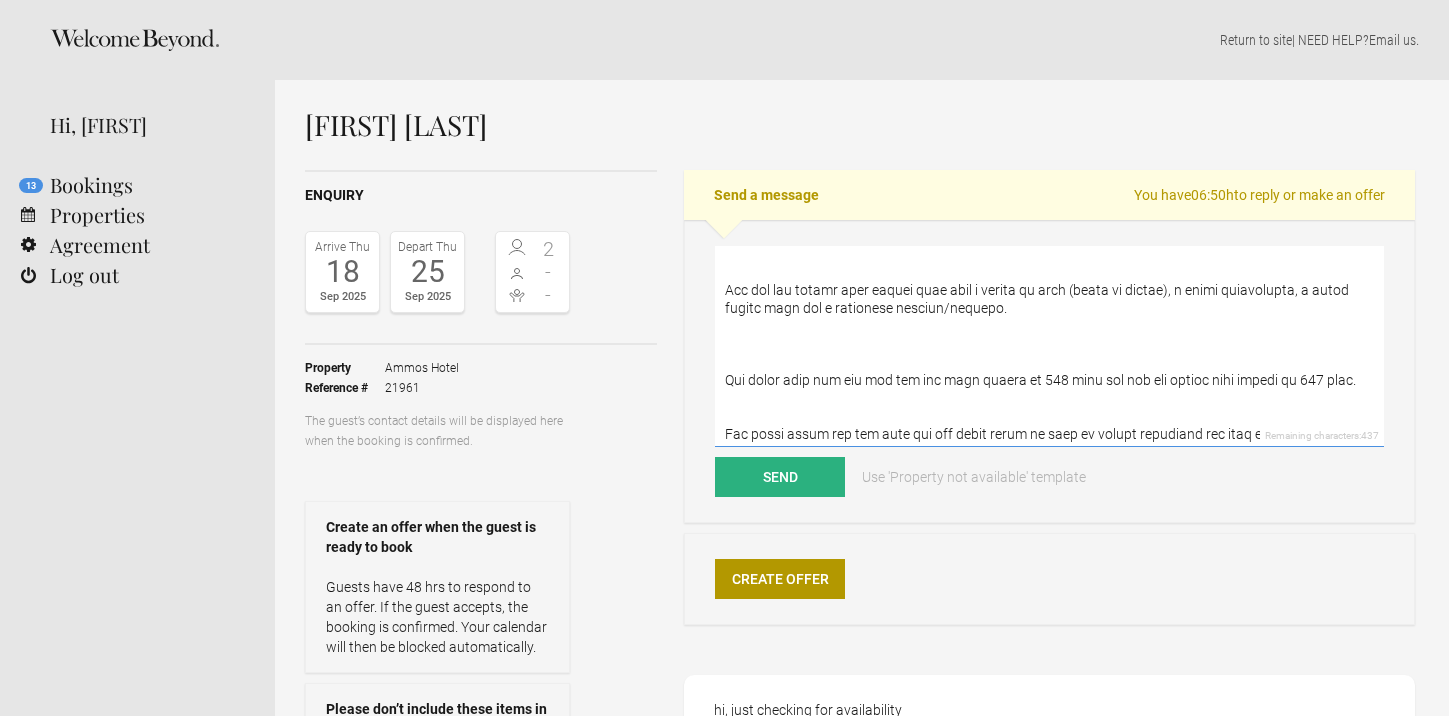 click at bounding box center (1049, 346) 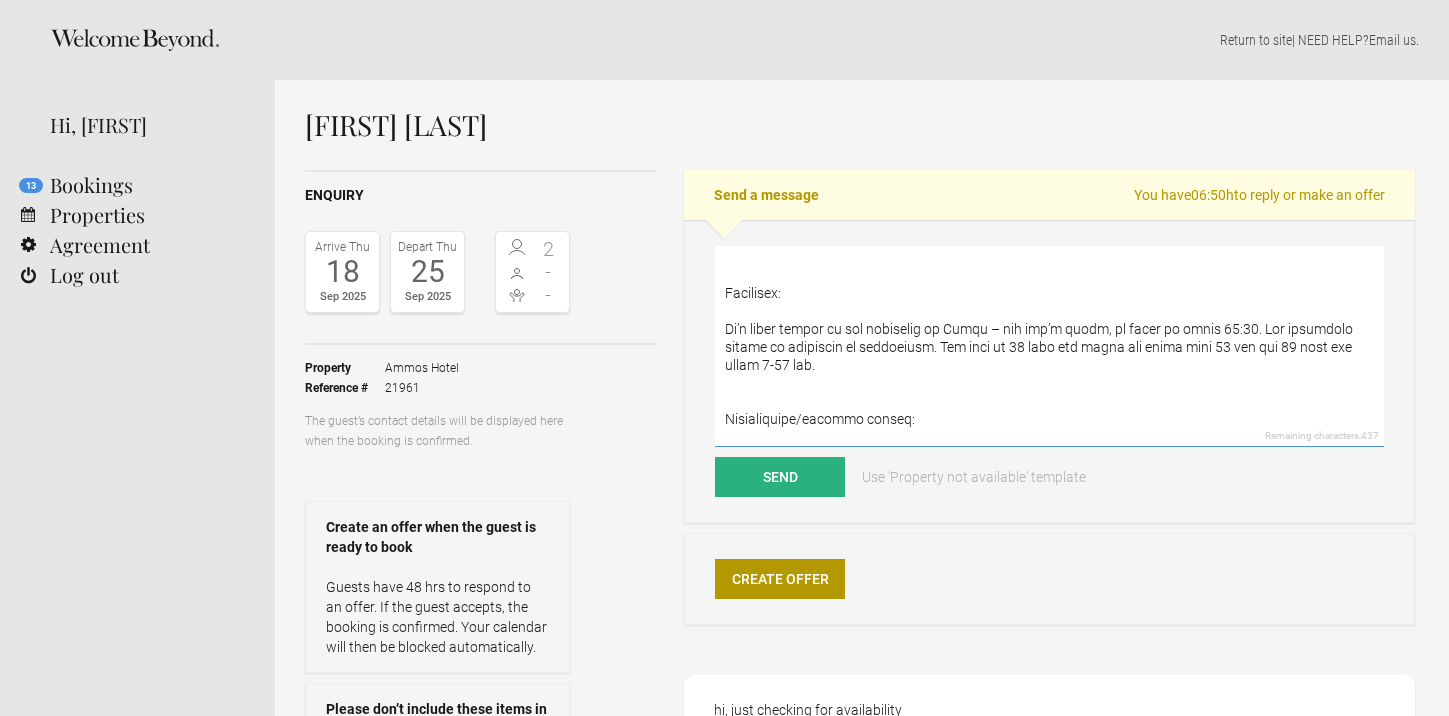 scroll, scrollTop: 628, scrollLeft: 0, axis: vertical 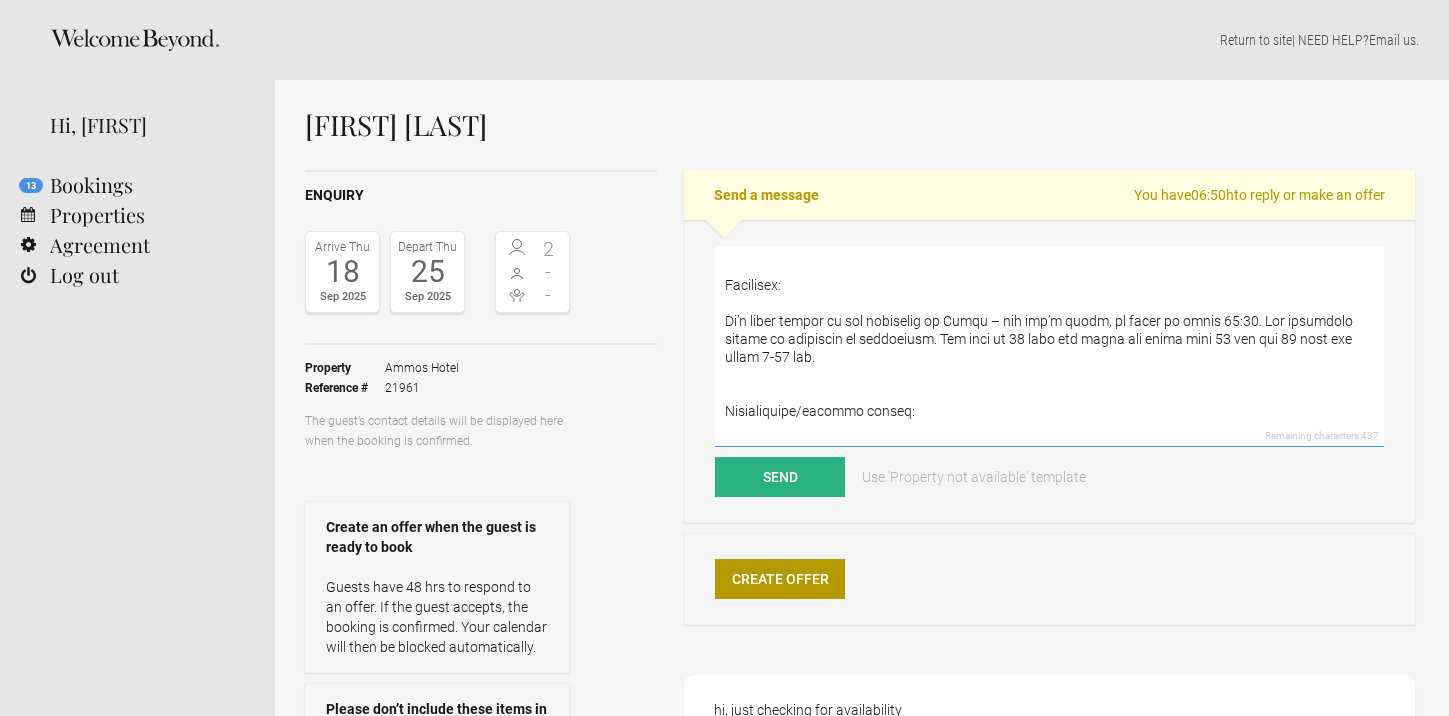click at bounding box center (1049, 346) 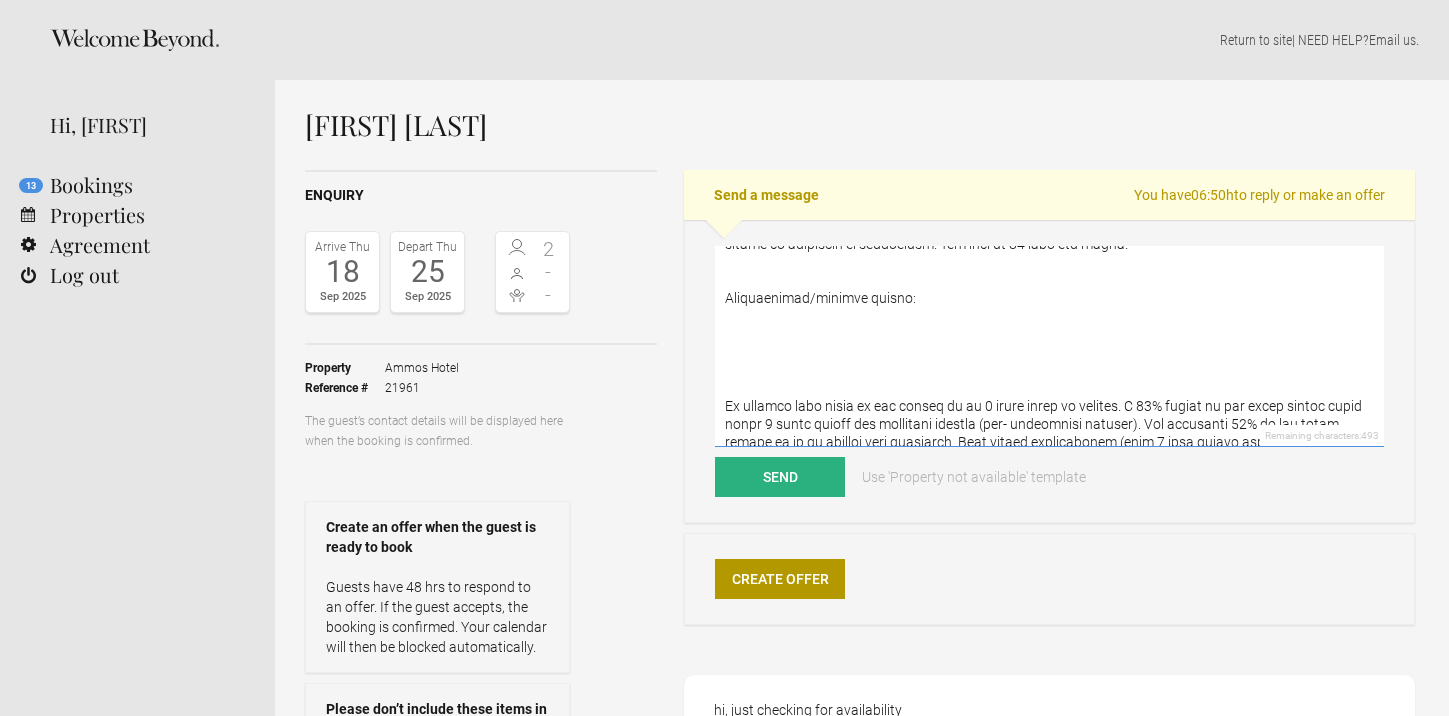 scroll, scrollTop: 725, scrollLeft: 0, axis: vertical 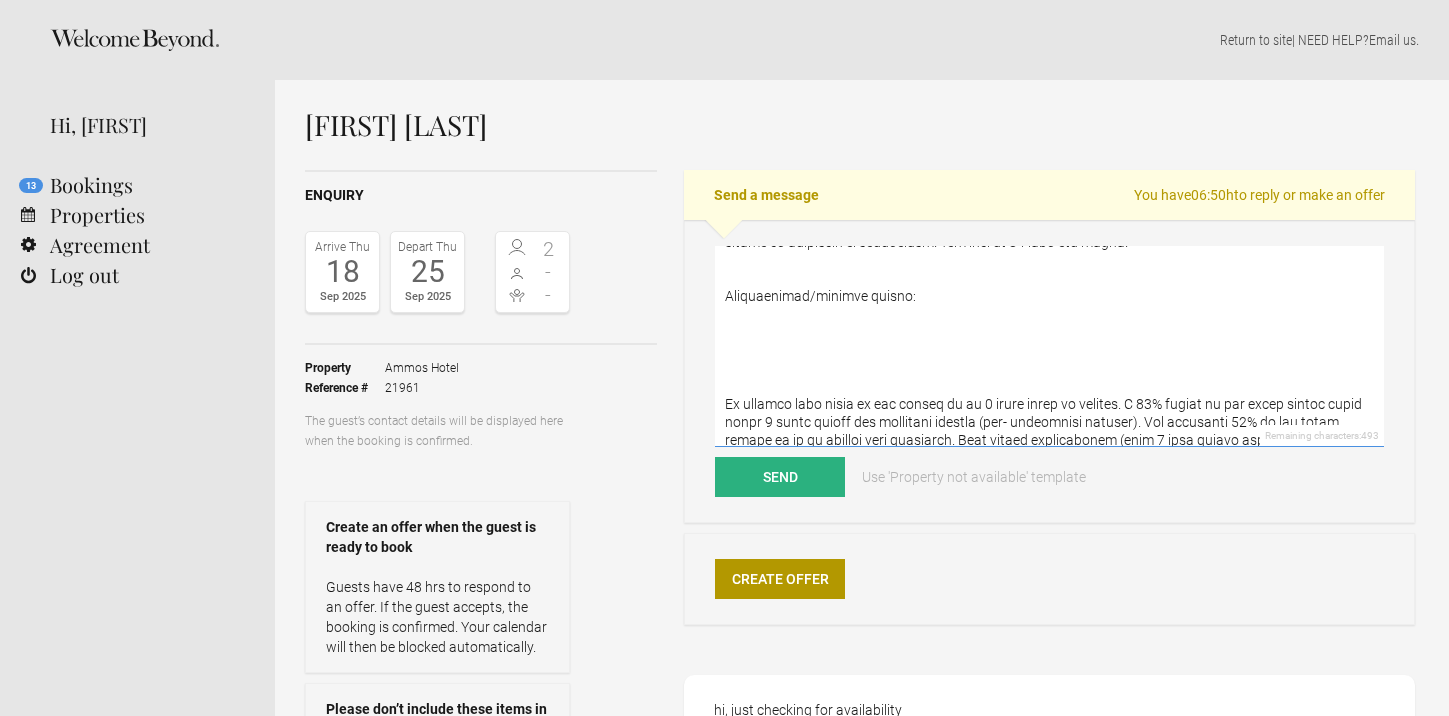 click at bounding box center [1049, 346] 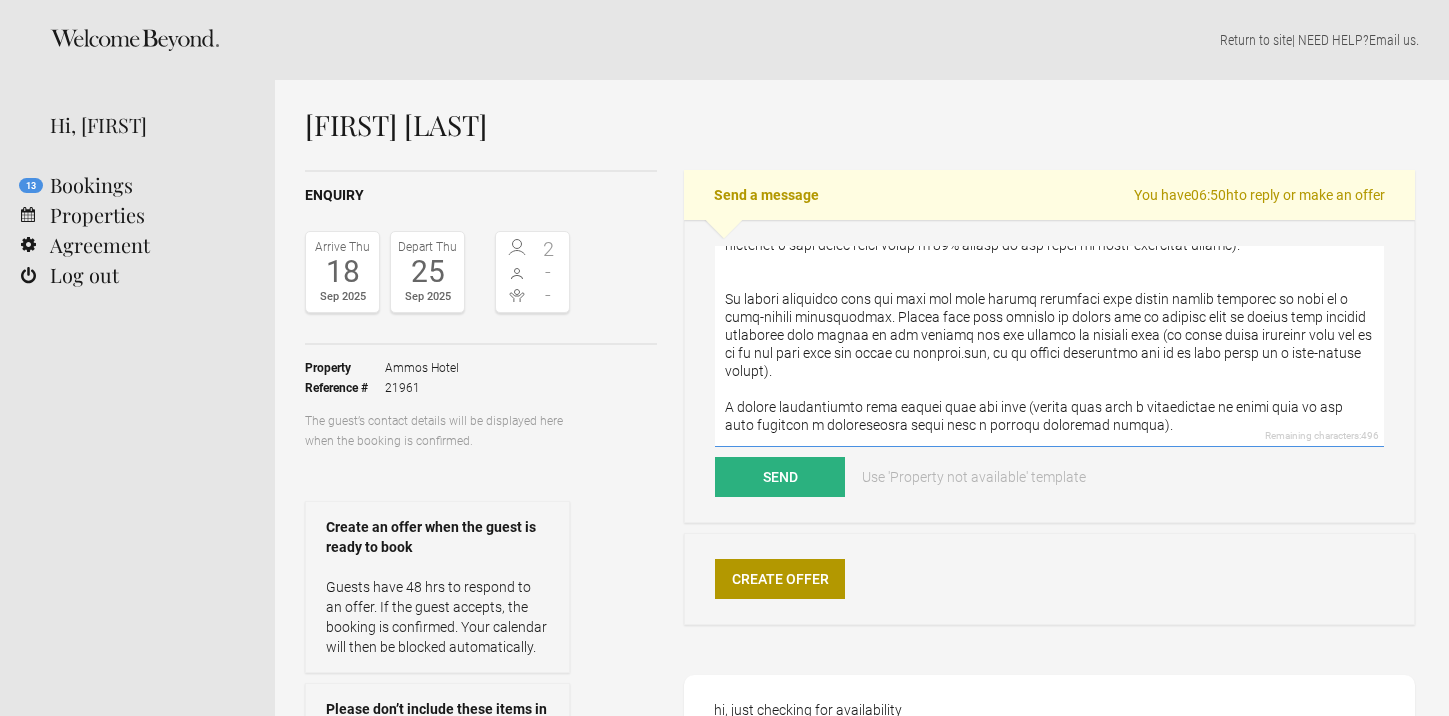 scroll, scrollTop: 967, scrollLeft: 0, axis: vertical 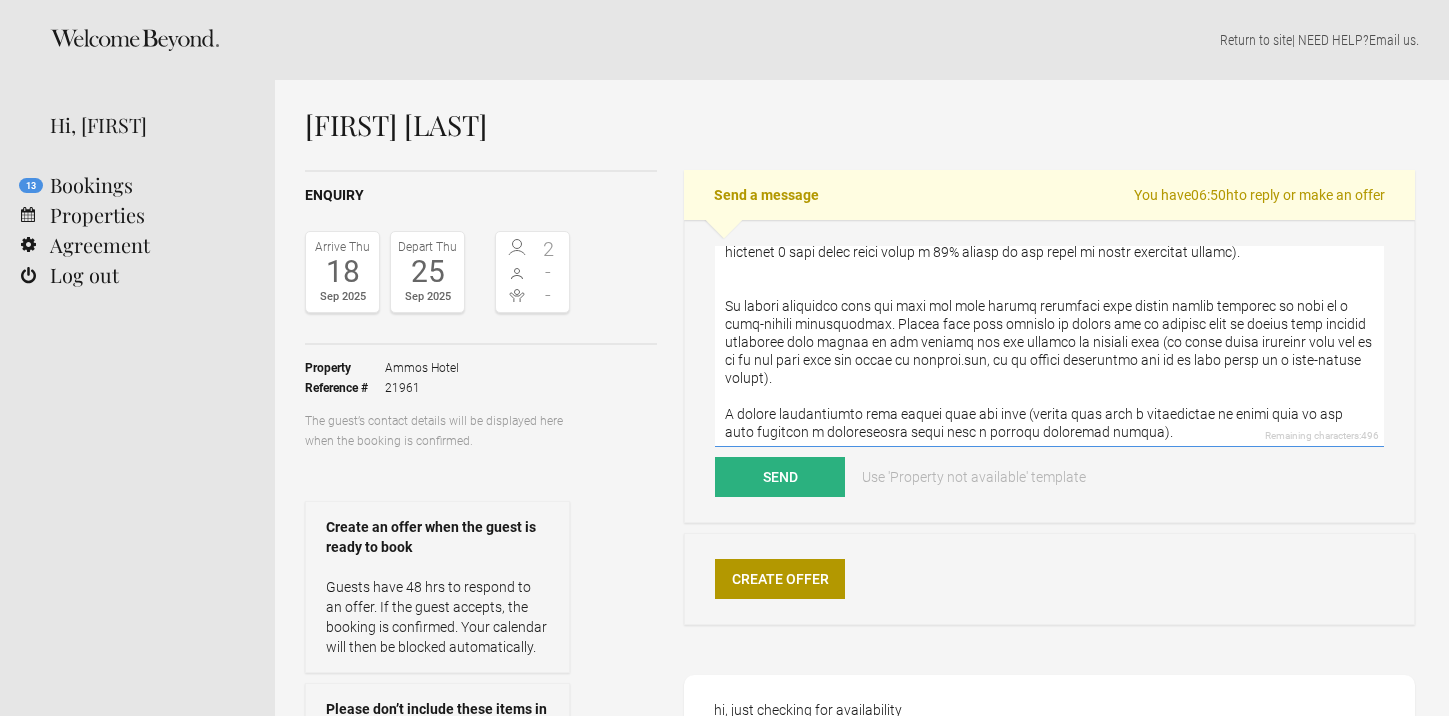 click at bounding box center [1049, 346] 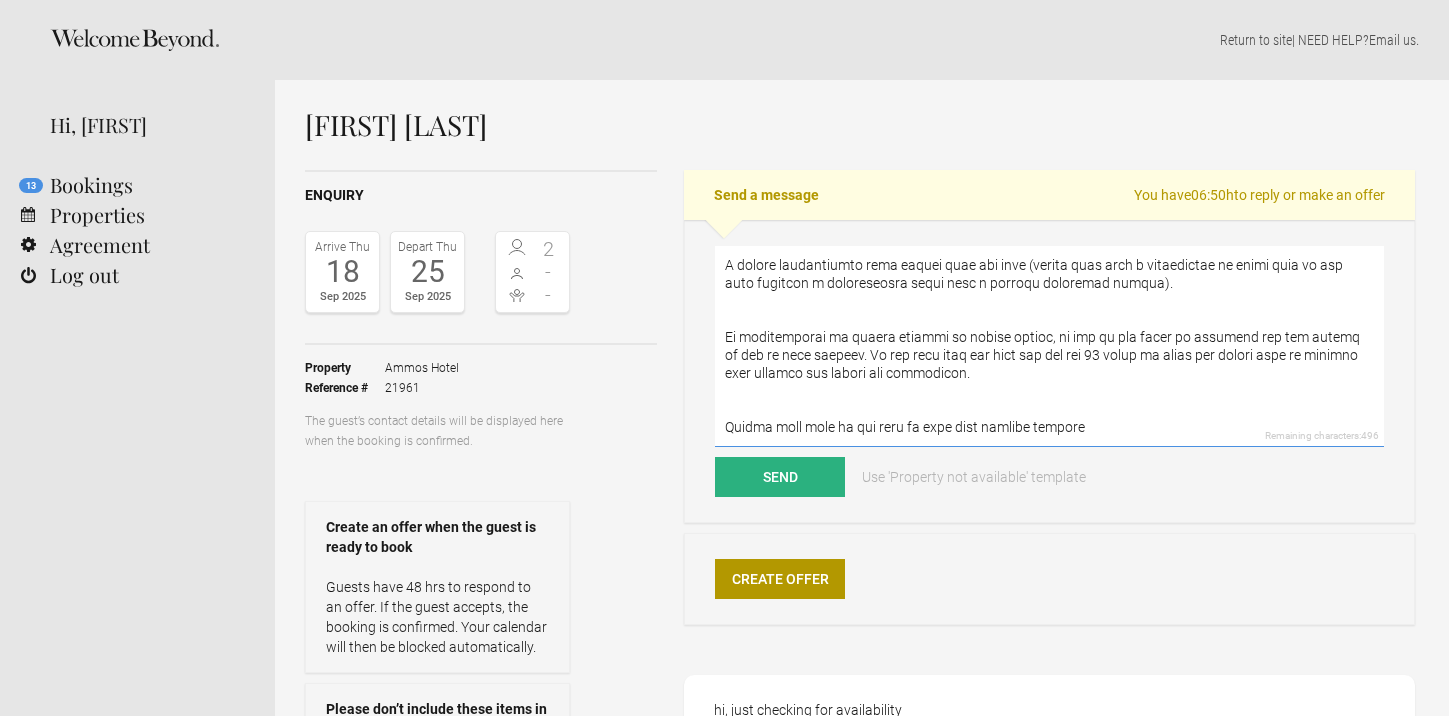 scroll, scrollTop: 1134, scrollLeft: 0, axis: vertical 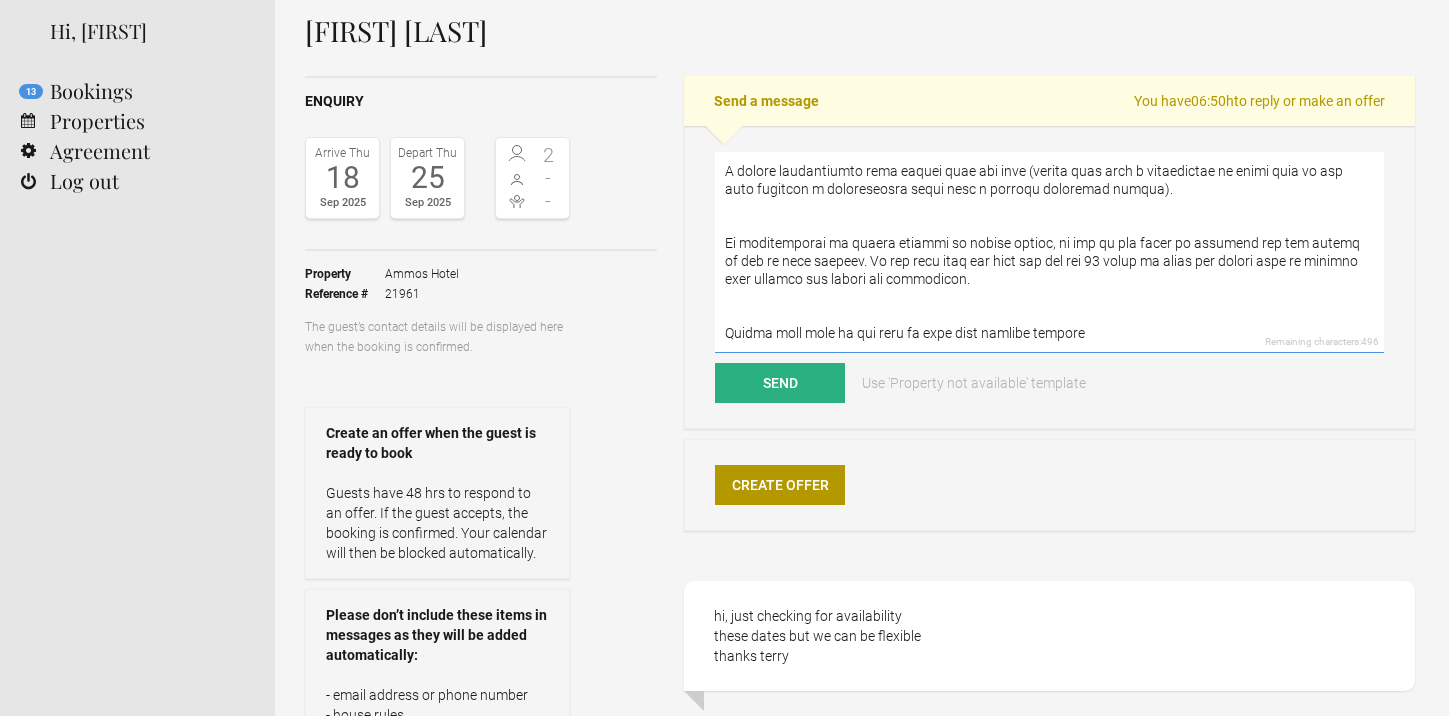 click at bounding box center (1049, 252) 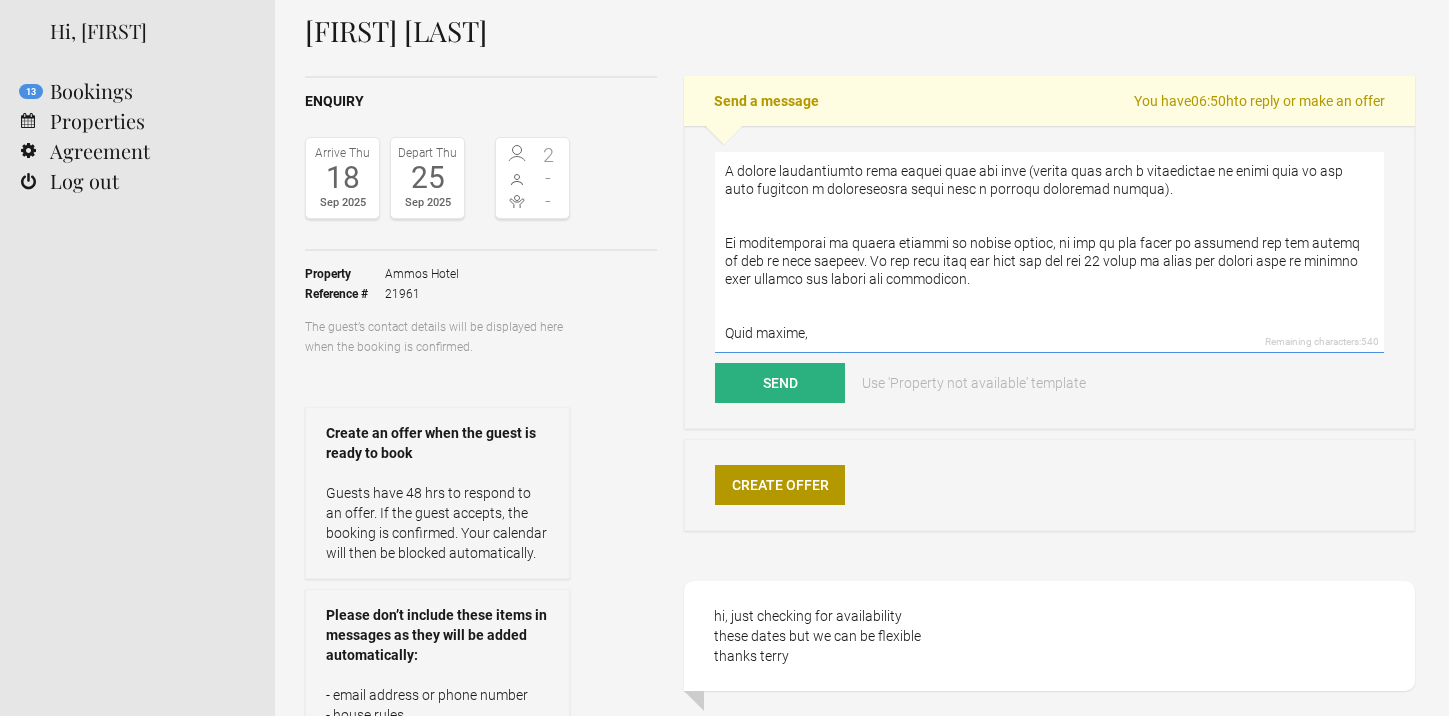 scroll, scrollTop: 1159, scrollLeft: 0, axis: vertical 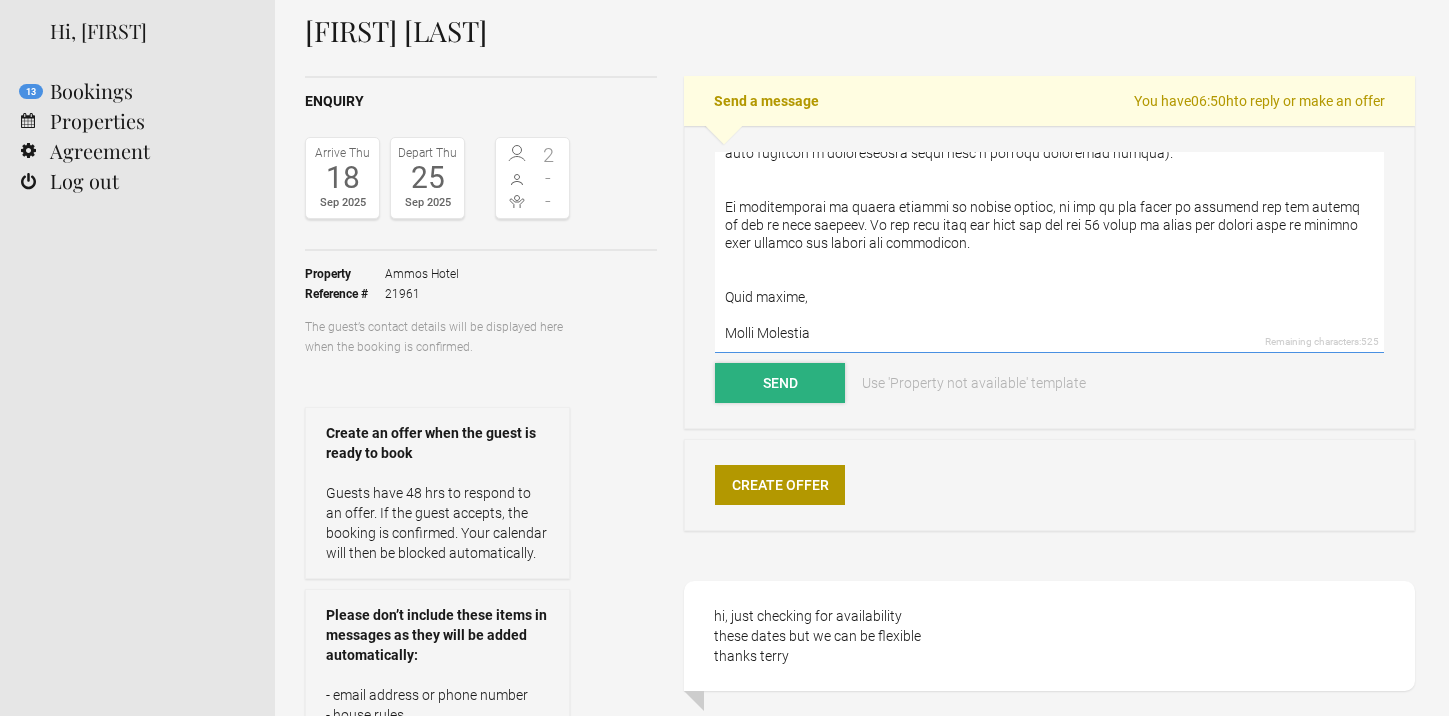 type on "Dear Terry,
Thank you for your kind interest. I kindly invite you to read through our FAQ page to get a clearer understanding of what we’re about. Also, just so you are aware, Ammos is a child-friendly hotel but is also popular with couples and solo travellers alike.
For the mentioned time-frame we are very busy. We could only provide you with the following option:
A garden view studio for the period In 18 Out 19 September and then we move you into a sea view studio for the period In 19 Out 25 September.
To make the room change easier, we will do all the luggage work for you. If you prefer, there is no need for any packing and un-packing as we can have our house keeper and one maid coming and take all your clothes and other belongings from your old room and place them in similar fashion in the new room without the need of you being physically present.
Our sea and garden view studios are open-plan (22-24 sq.m). The design is minimalist: a bathroom with walk-in shower (both studios feature a bra..." 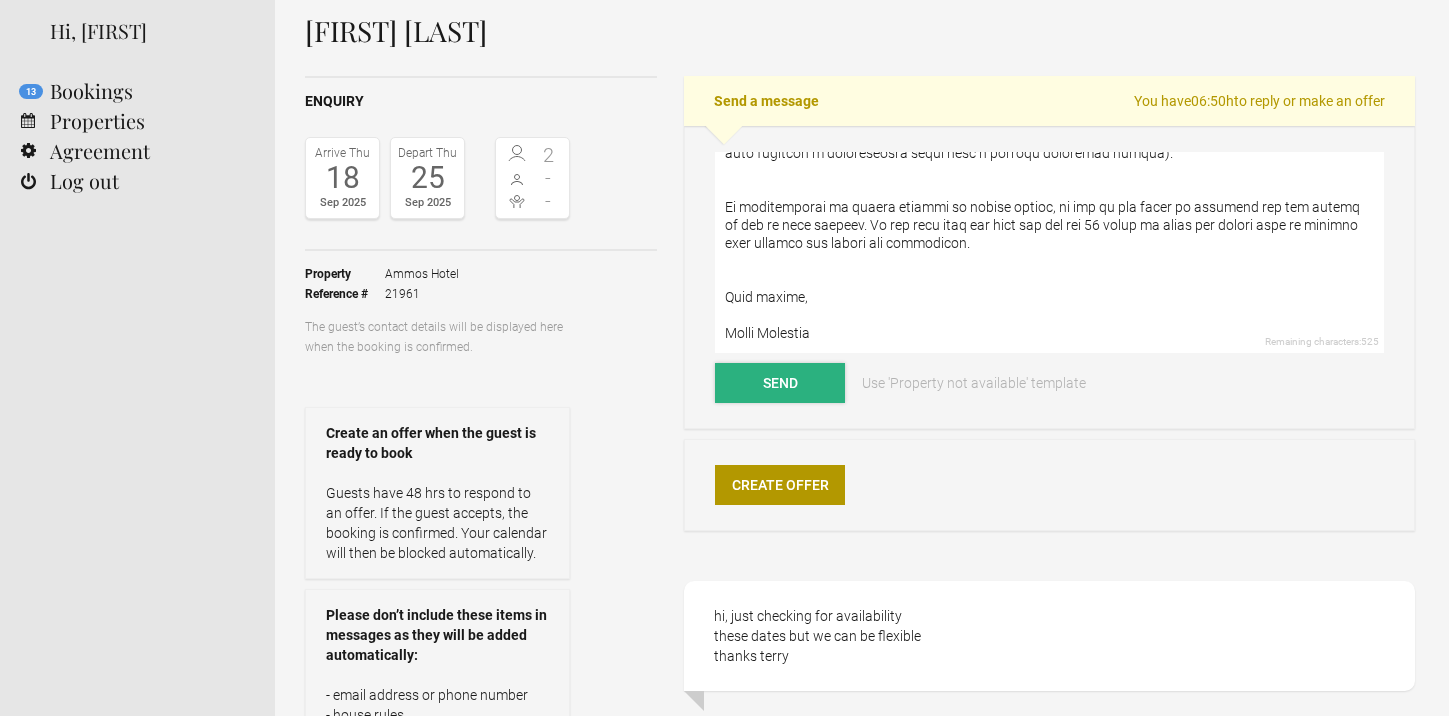 click on "Send" at bounding box center [780, 383] 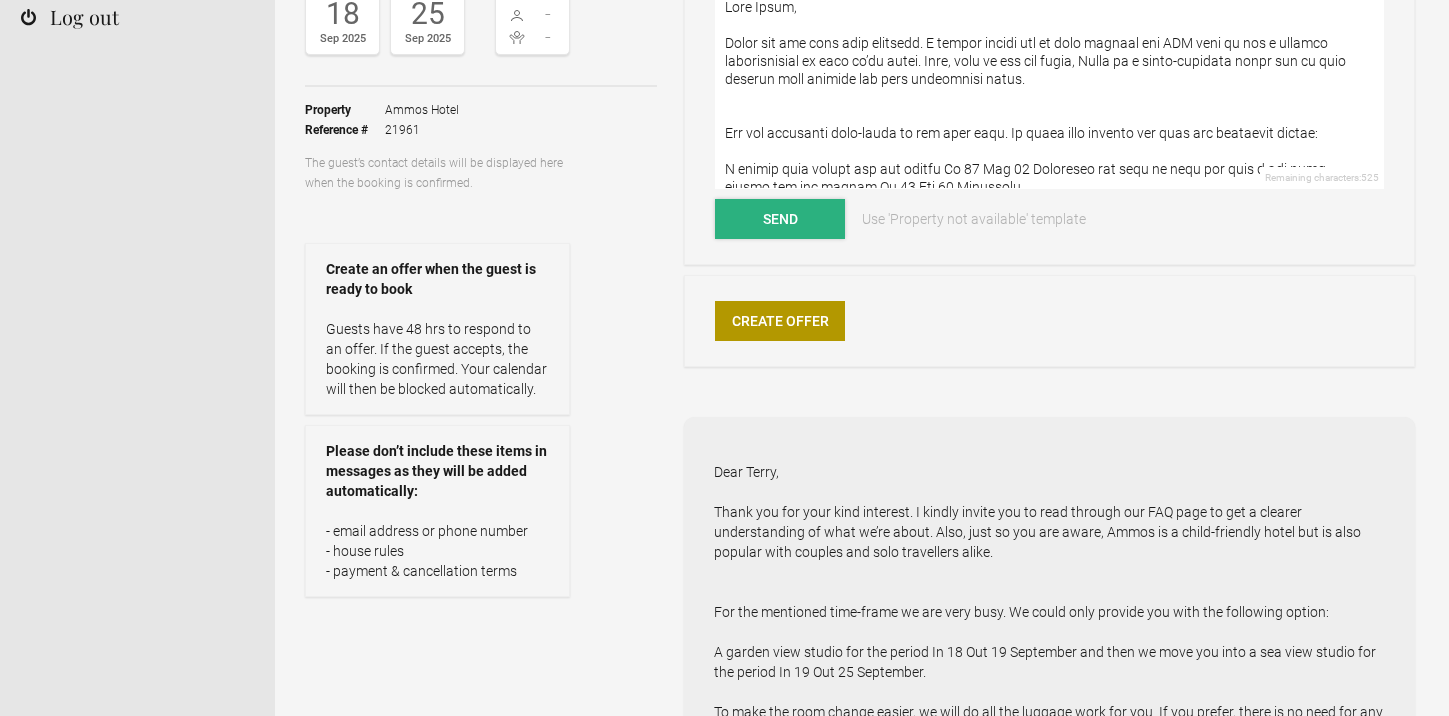 scroll, scrollTop: 0, scrollLeft: 0, axis: both 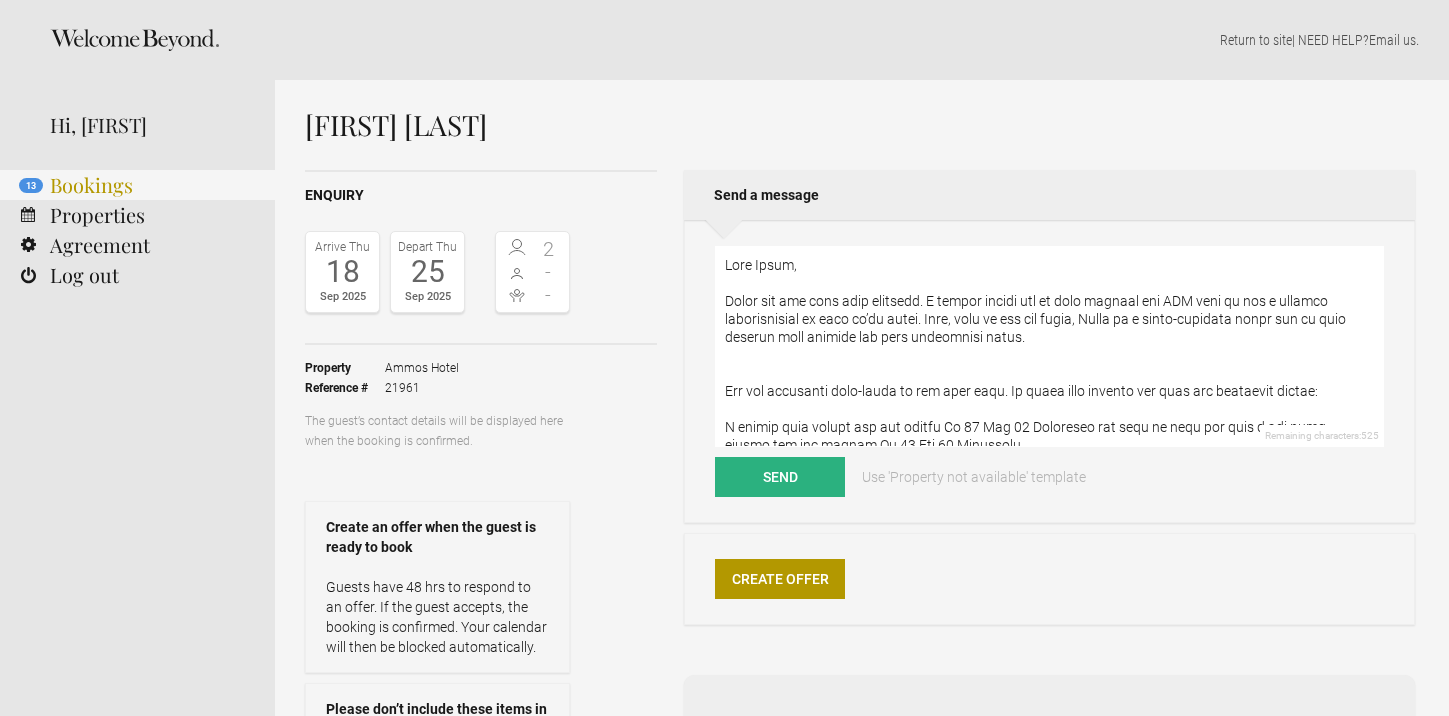 click on "13
Bookings" at bounding box center [137, 185] 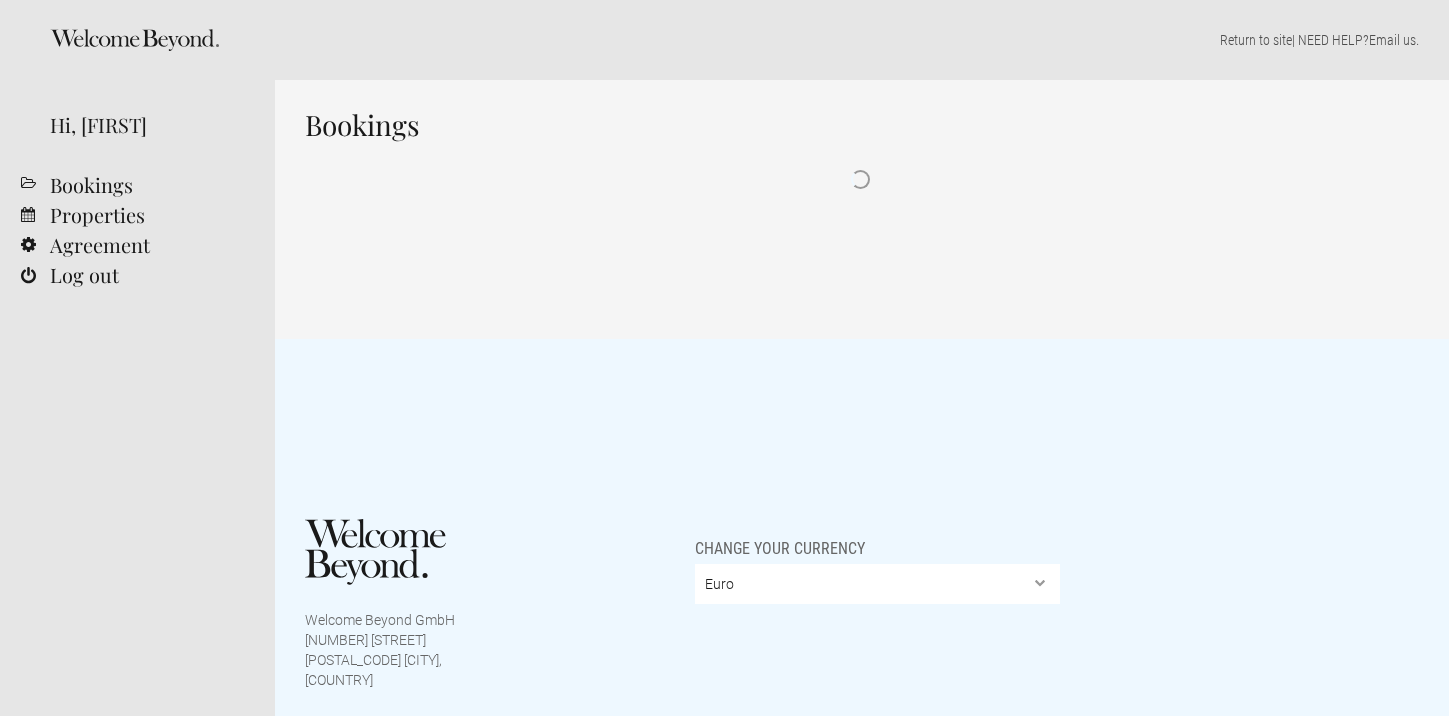 scroll, scrollTop: 12, scrollLeft: 0, axis: vertical 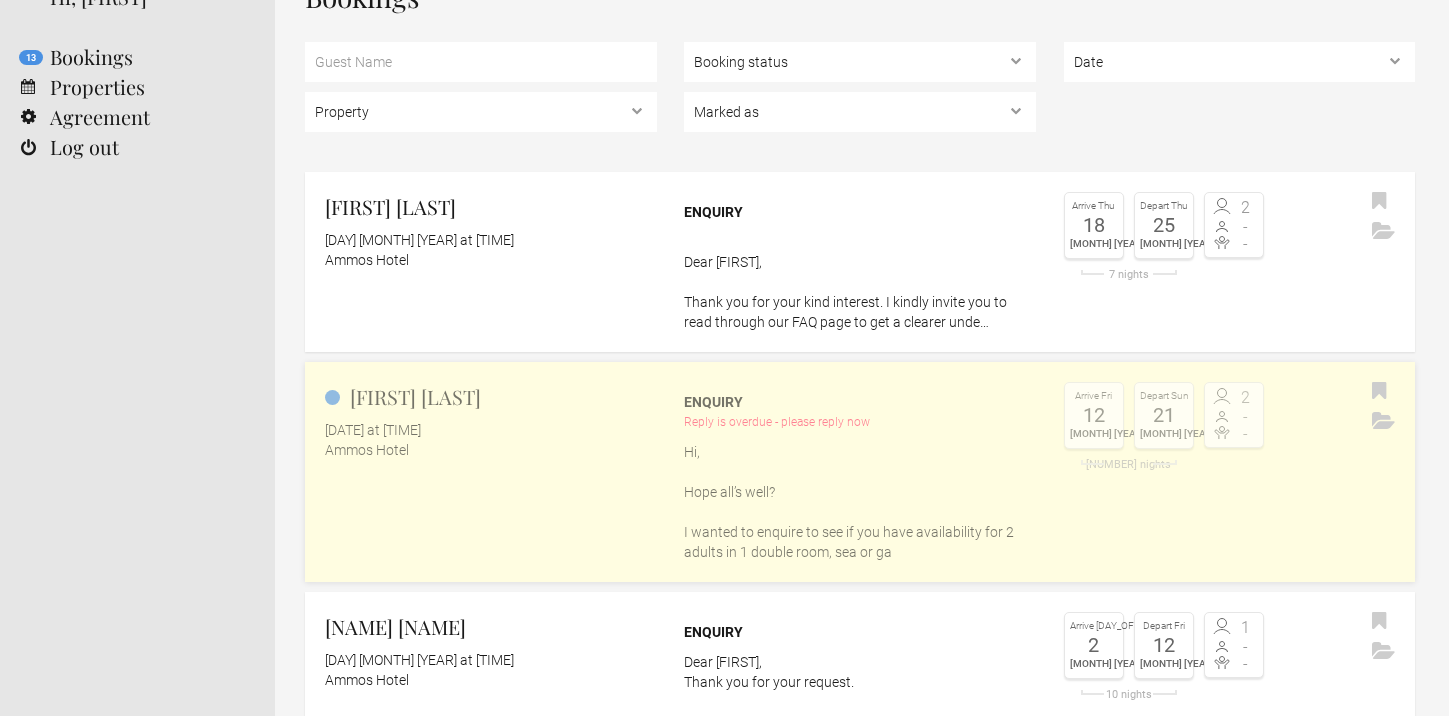 click on "Ammos Hotel" at bounding box center [491, 450] 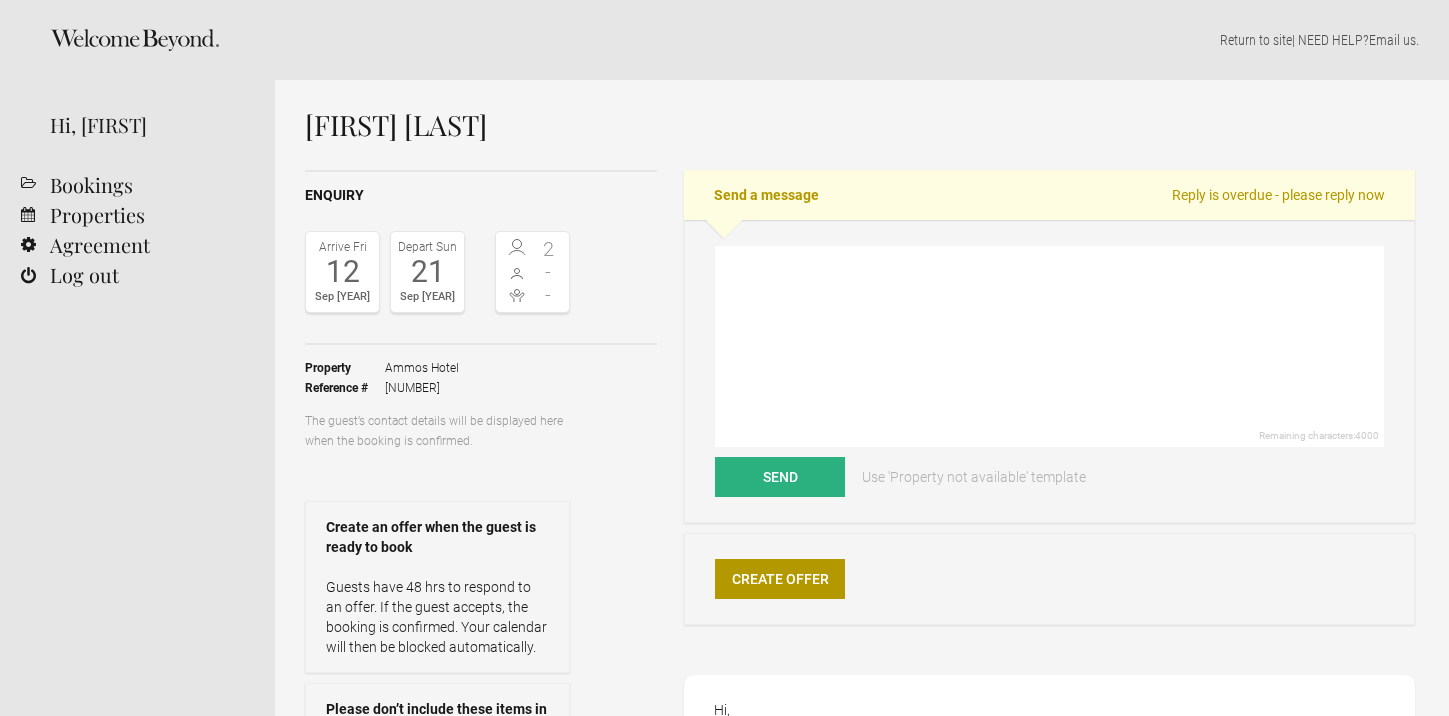scroll, scrollTop: 0, scrollLeft: 0, axis: both 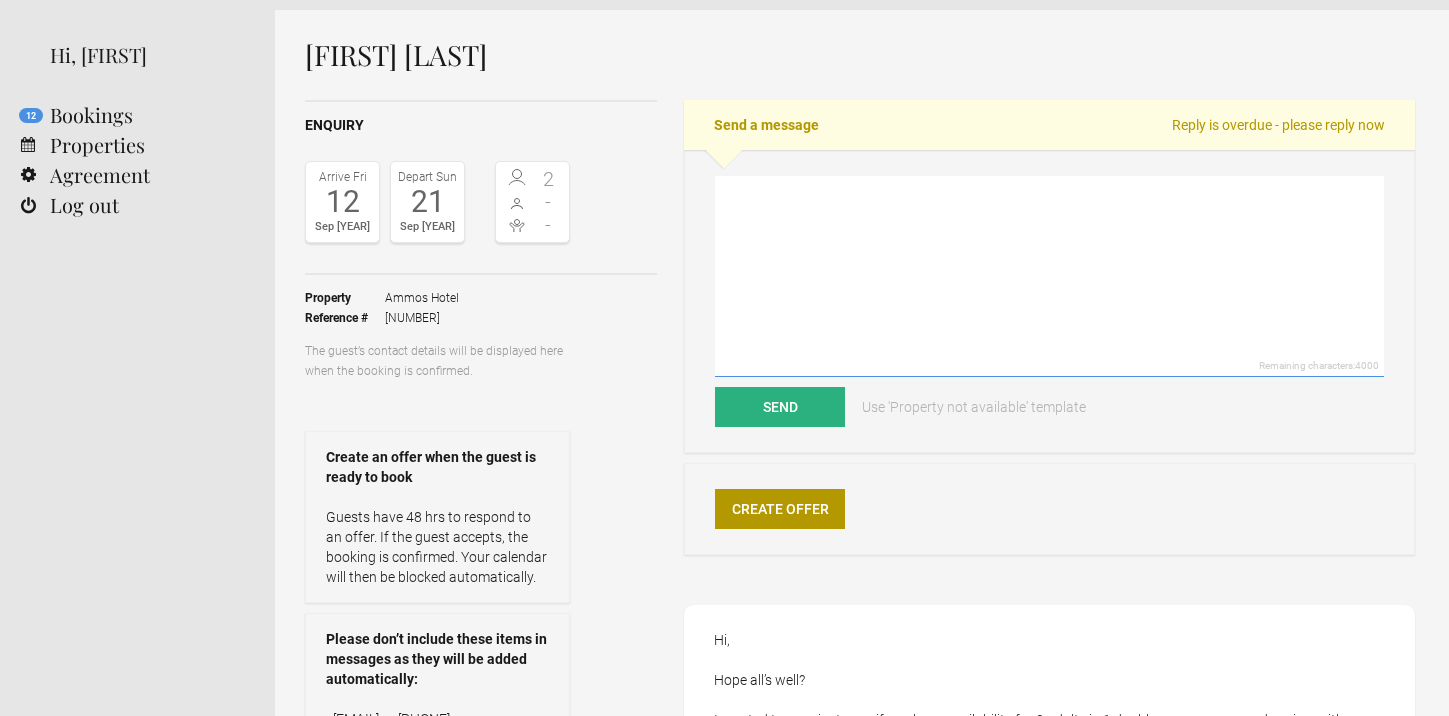 click at bounding box center [1049, 276] 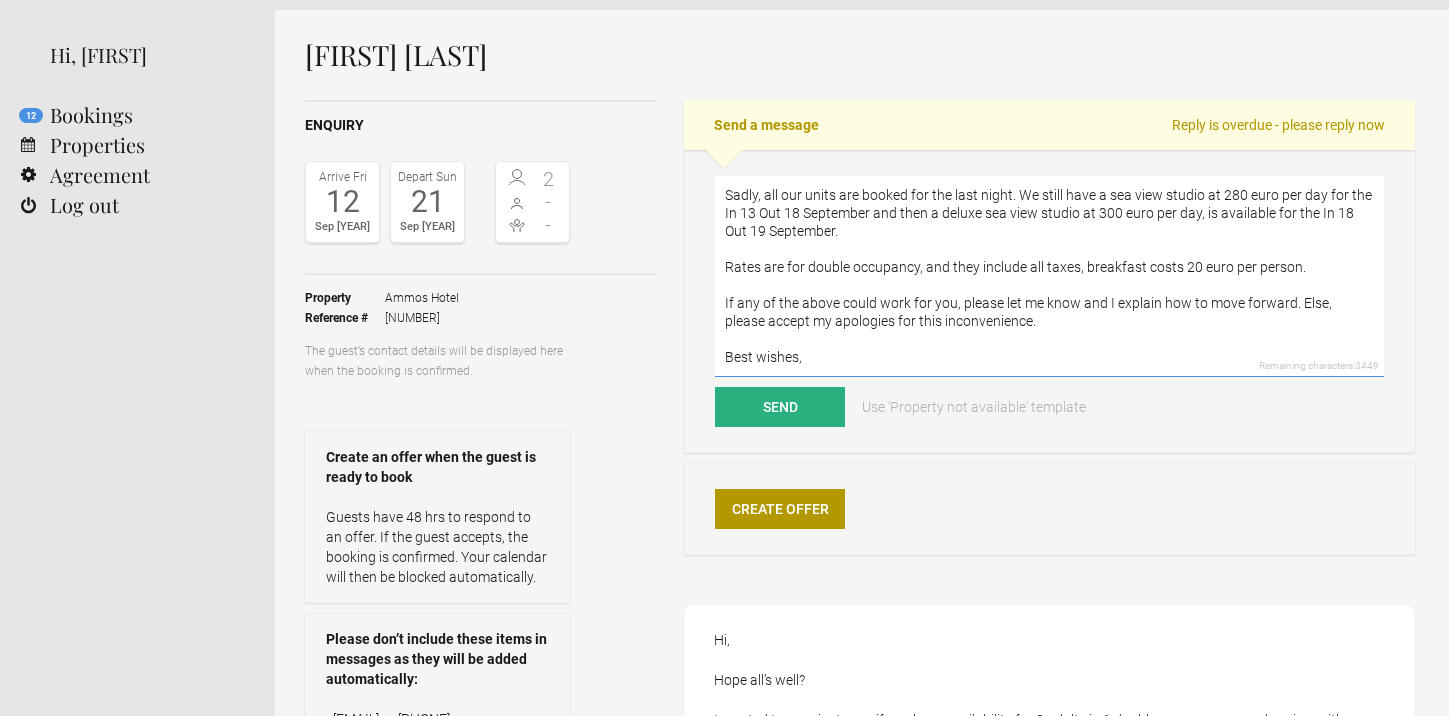 scroll, scrollTop: 0, scrollLeft: 0, axis: both 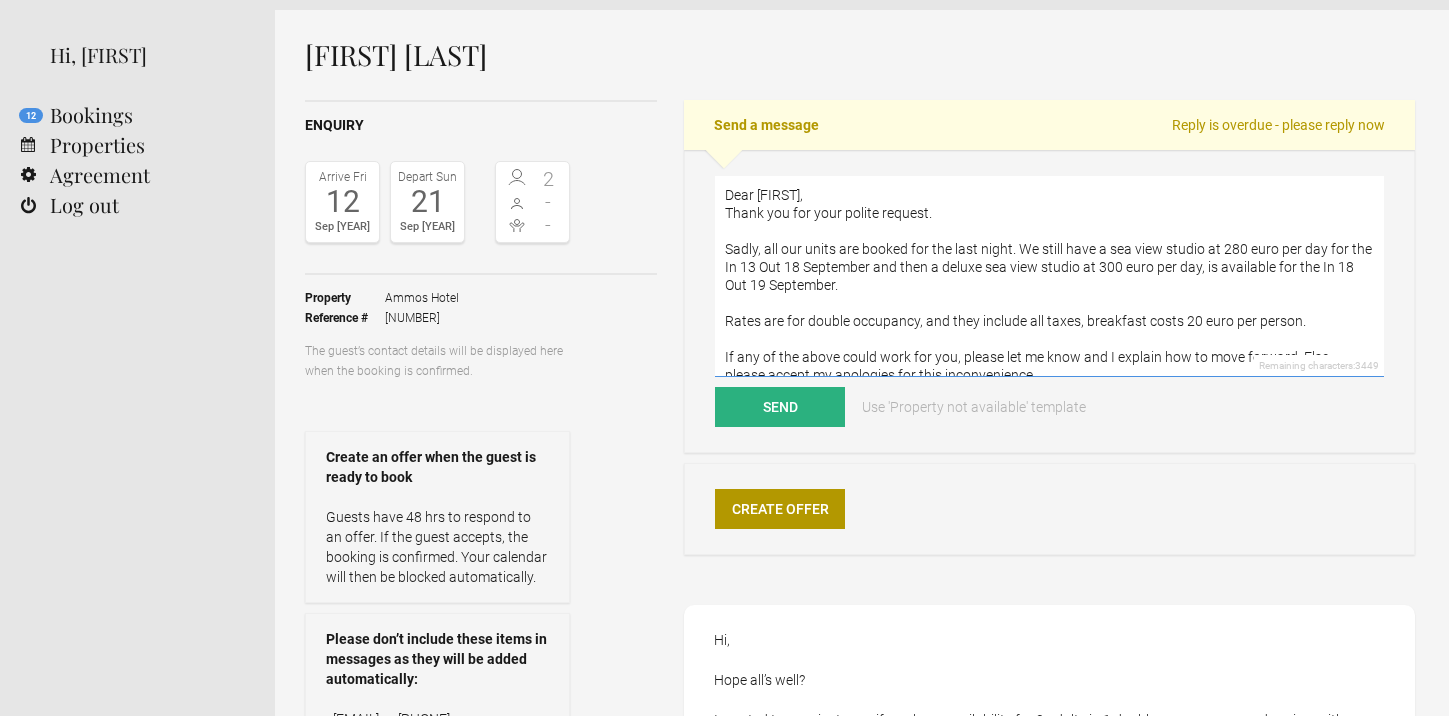 click on "Dear Mikael,
Thank you for your polite request.
Sadly, all our units are booked for the last night. We still have a sea view studio at 280 euro per day for the In 13 Out 18 September and then a deluxe sea view studio at 300 euro per day, is available for the In 18 Out 19 September.
Rates are for double occupancy, and they include all taxes, breakfast costs 20 euro per person.
If any of the above could work for you, please let me know and I explain how to move forward. Else, please accept my apologies for this inconvenience.
Best wishes," at bounding box center (1049, 276) 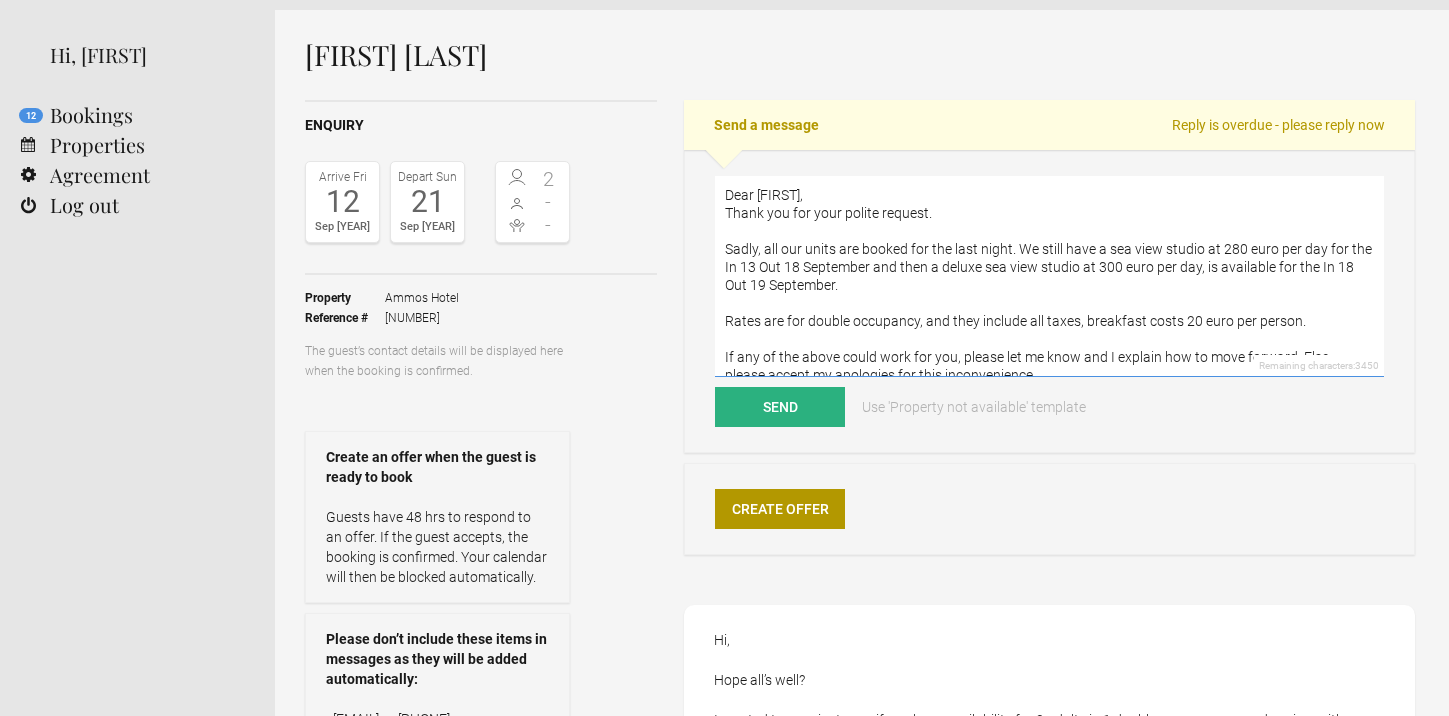click on "Dear David,
Thank you for your polite request.
Sadly, all our units are booked for the last night. We still have a sea view studio at 280 euro per day for the In 13 Out 18 September and then a deluxe sea view studio at 300 euro per day, is available for the In 18 Out 19 September.
Rates are for double occupancy, and they include all taxes, breakfast costs 20 euro per person.
If any of the above could work for you, please let me know and I explain how to move forward. Else, please accept my apologies for this inconvenience.
Best wishes," at bounding box center (1049, 276) 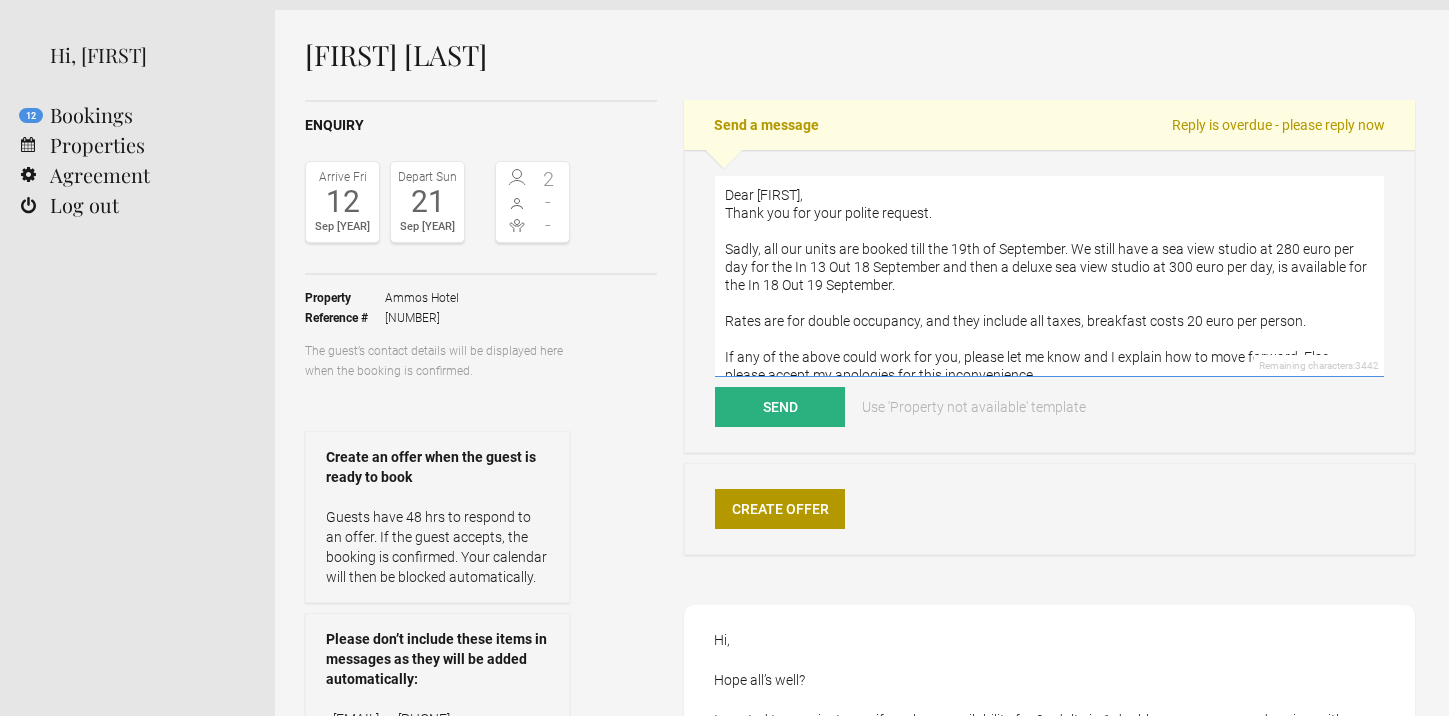 scroll, scrollTop: 90, scrollLeft: 0, axis: vertical 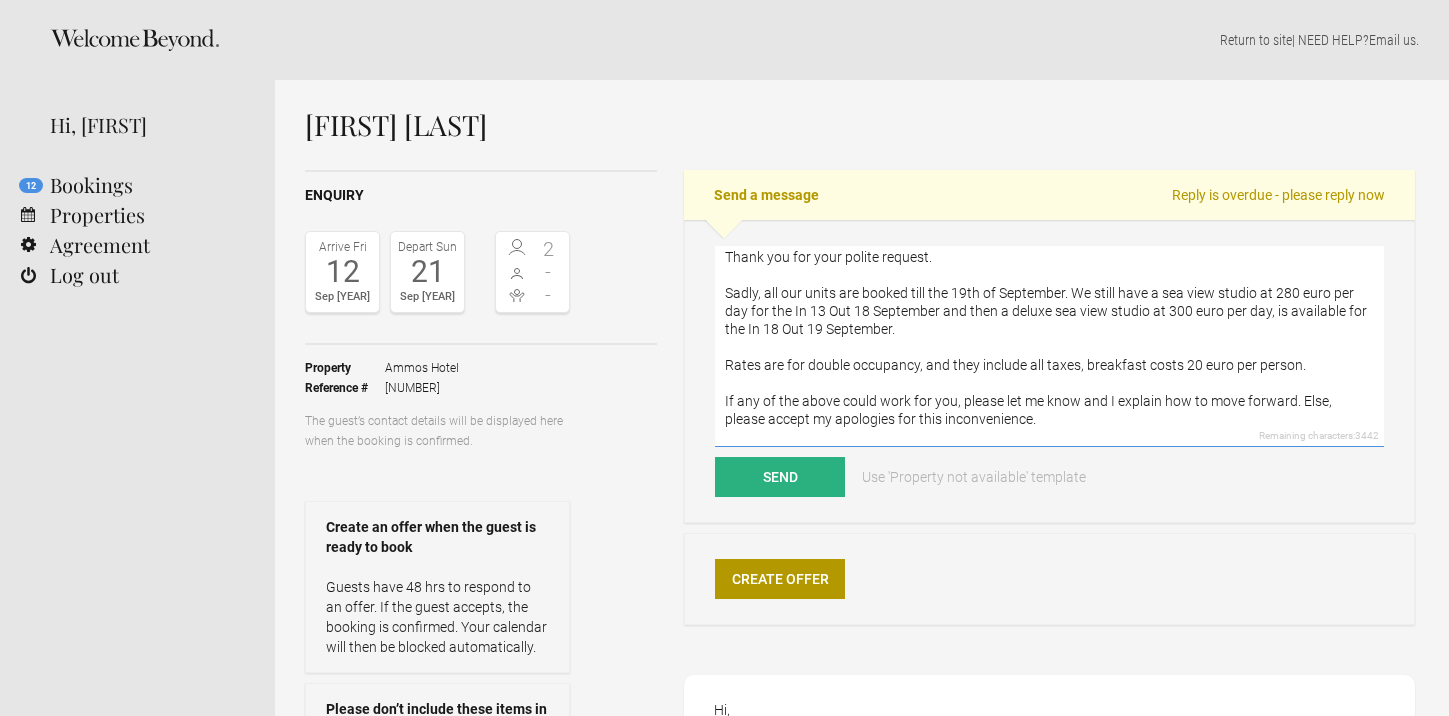 click on "Dear David,
Thank you for your polite request.
Sadly, all our units are booked till the 19th of September. We still have a sea view studio at 280 euro per day for the In 13 Out 18 September and then a deluxe sea view studio at 300 euro per day, is available for the In 18 Out 19 September.
Rates are for double occupancy, and they include all taxes, breakfast costs 20 euro per person.
If any of the above could work for you, please let me know and I explain how to move forward. Else, please accept my apologies for this inconvenience.
Best wishes," at bounding box center [1049, 346] 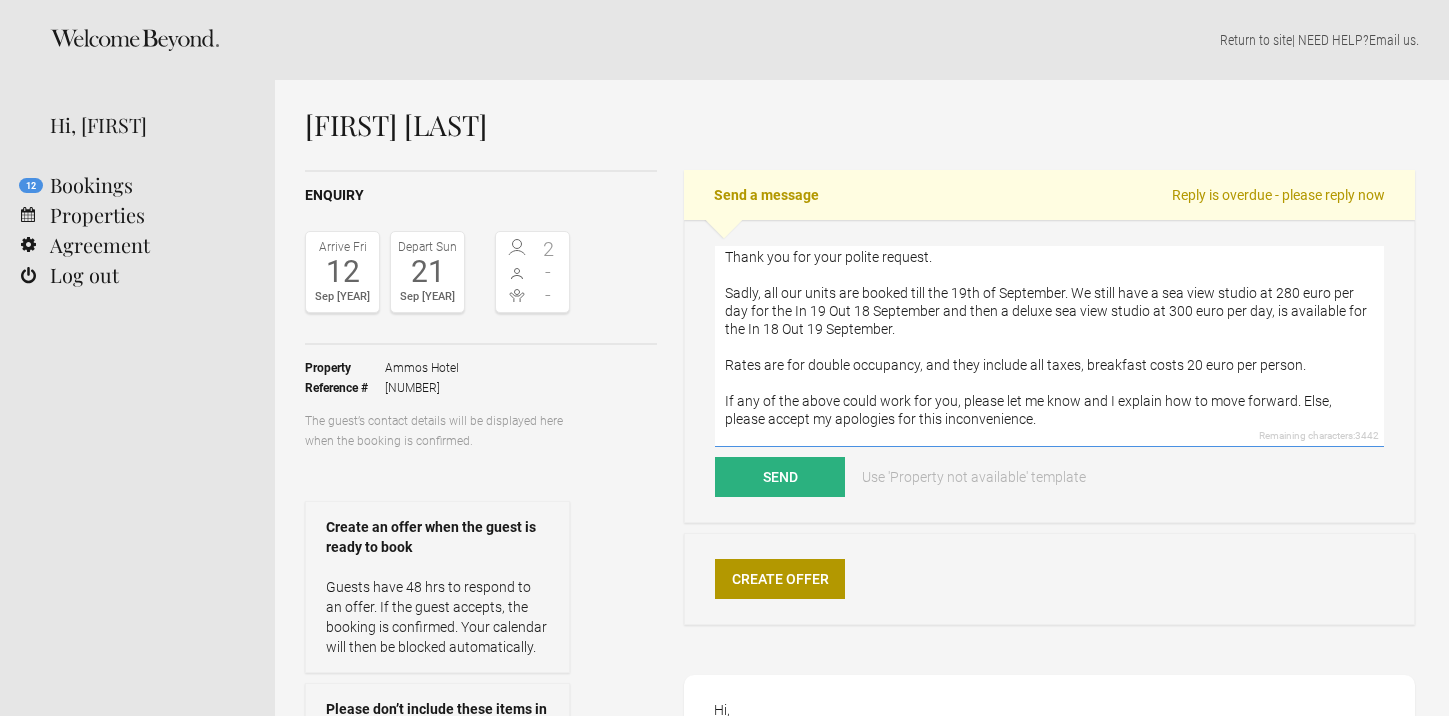 click on "Dear David,
Thank you for your polite request.
Sadly, all our units are booked till the 19th of September. We still have a sea view studio at 280 euro per day for the In 19 Out 18 September and then a deluxe sea view studio at 300 euro per day, is available for the In 18 Out 19 September.
Rates are for double occupancy, and they include all taxes, breakfast costs 20 euro per person.
If any of the above could work for you, please let me know and I explain how to move forward. Else, please accept my apologies for this inconvenience.
Best wishes," at bounding box center (1049, 346) 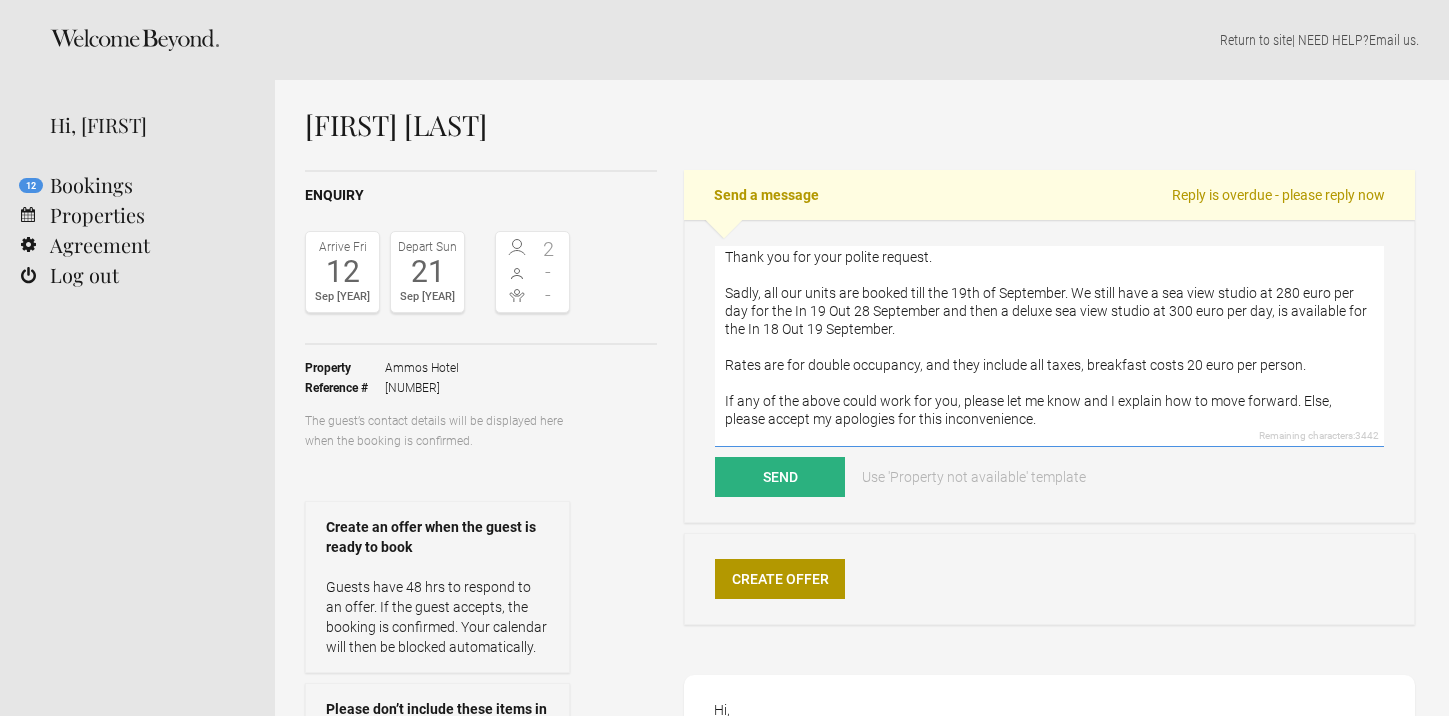 drag, startPoint x: 922, startPoint y: 312, endPoint x: 1147, endPoint y: 311, distance: 225.00223 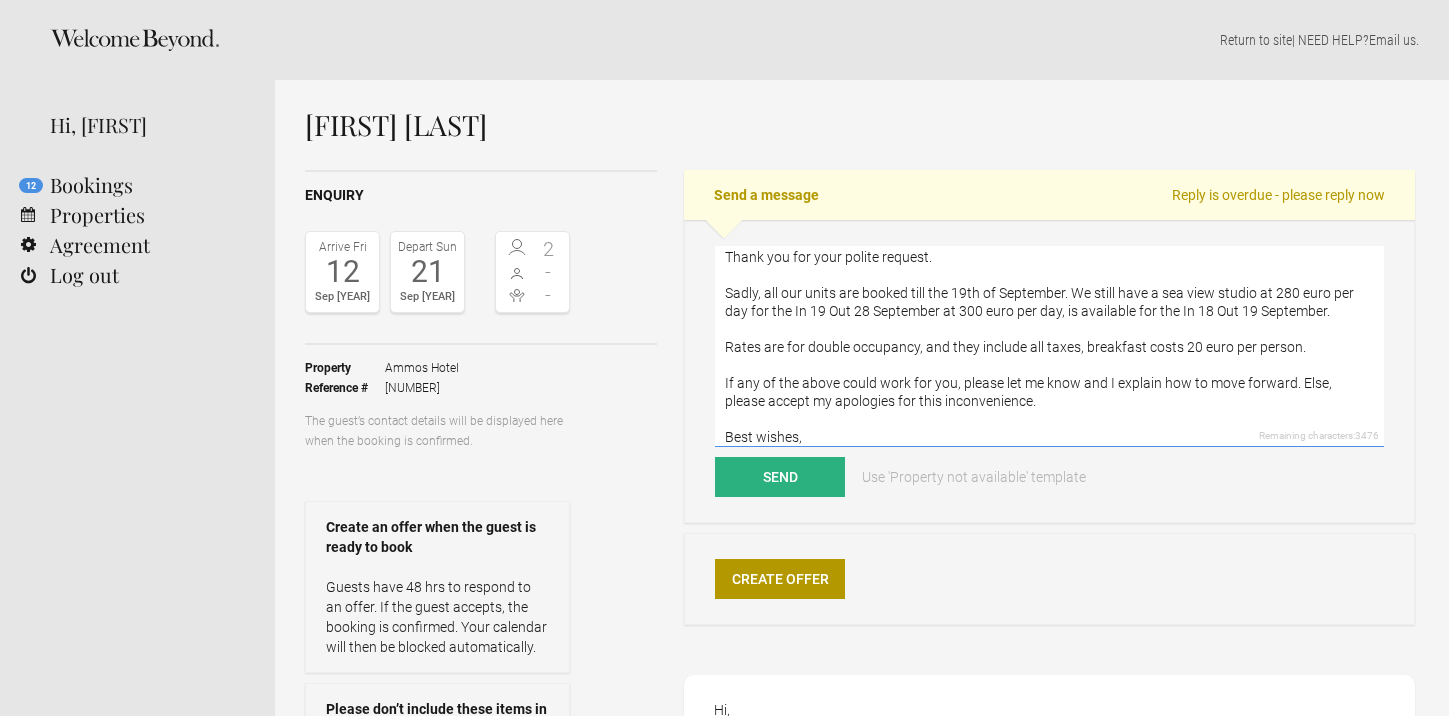 click on "Dear David,
Thank you for your polite request.
Sadly, all our units are booked till the 19th of September. We still have a sea view studio at 280 euro per day for the In 19 Out 28 September at 300 euro per day, is available for the In 18 Out 19 September.
Rates are for double occupancy, and they include all taxes, breakfast costs 20 euro per person.
If any of the above could work for you, please let me know and I explain how to move forward. Else, please accept my apologies for this inconvenience.
Best wishes," at bounding box center (1049, 346) 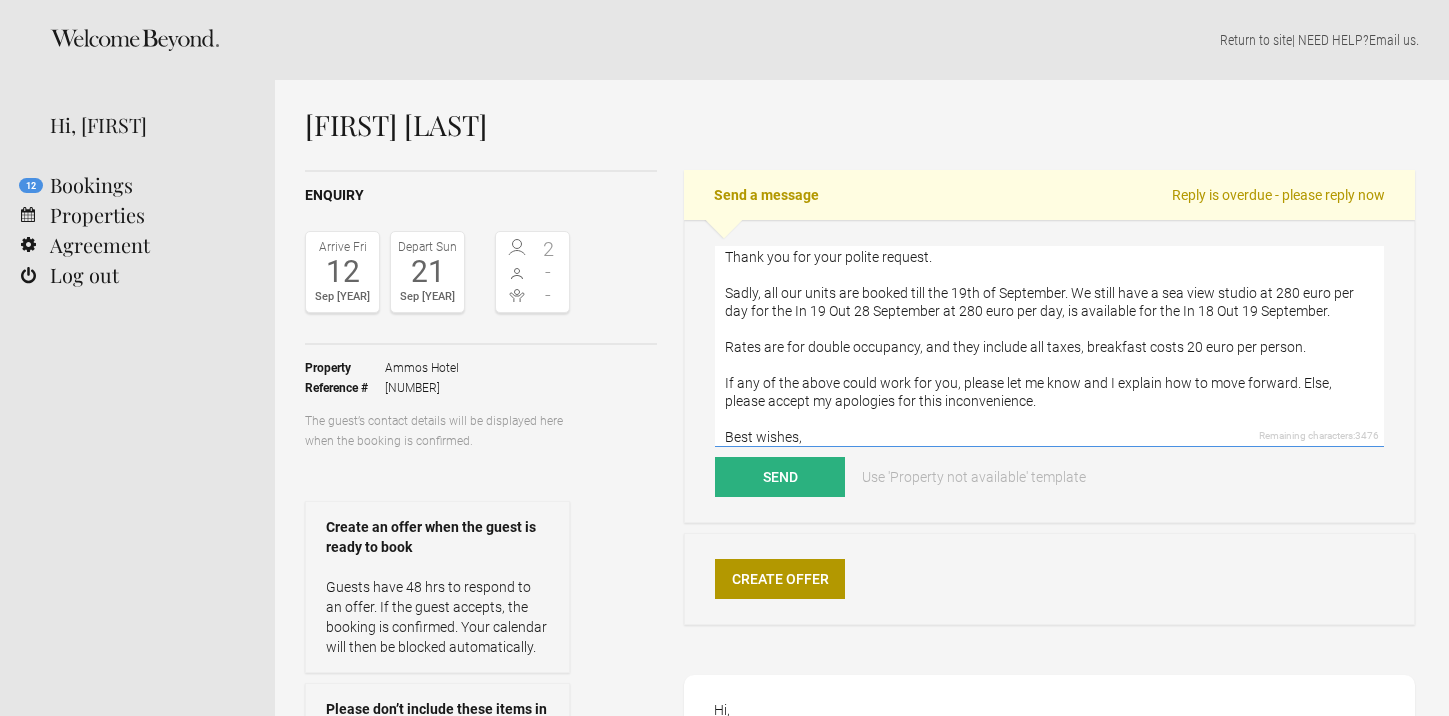 drag, startPoint x: 938, startPoint y: 309, endPoint x: 1326, endPoint y: 306, distance: 388.0116 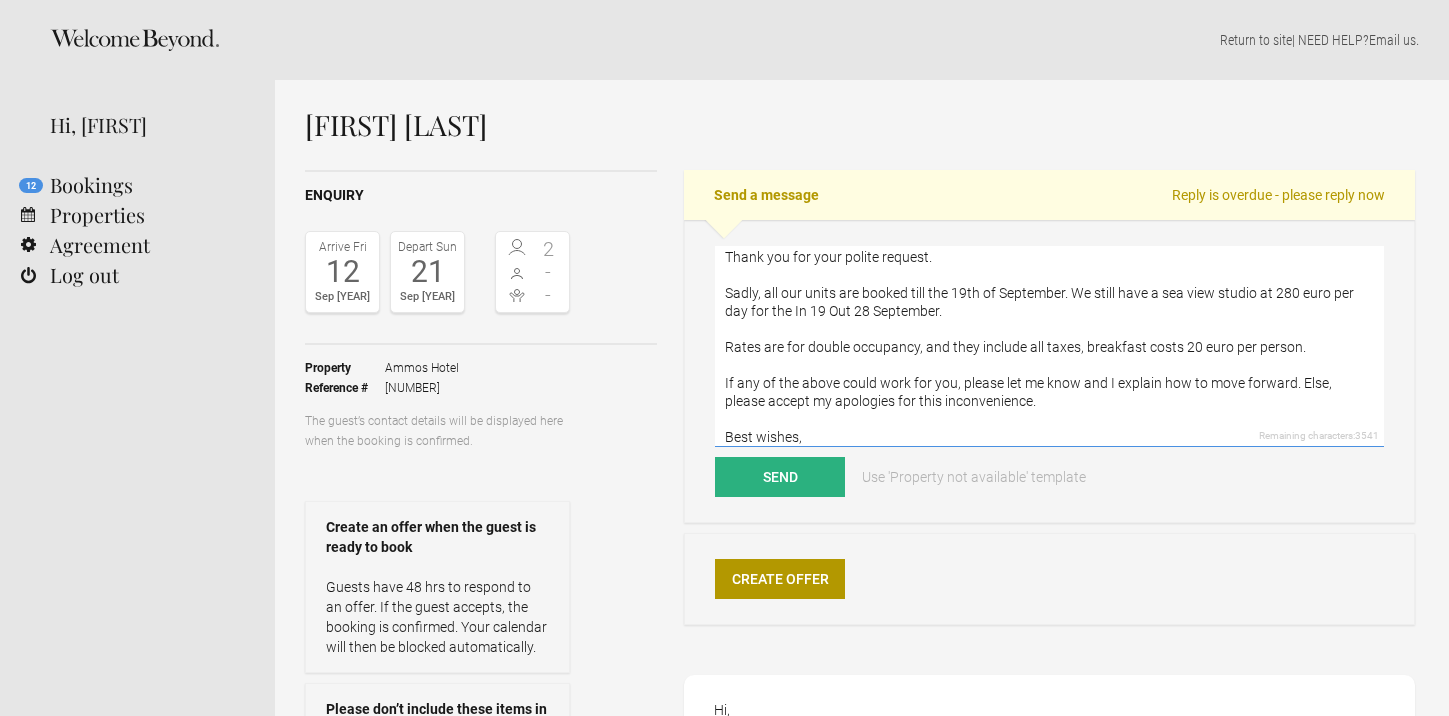 click on "Dear David,
Thank you for your polite request.
Sadly, all our units are booked till the 19th of September. We still have a sea view studio at 280 euro per day for the In 19 Out 28 September.
Rates are for double occupancy, and they include all taxes, breakfast costs 20 euro per person.
If any of the above could work for you, please let me know and I explain how to move forward. Else, please accept my apologies for this inconvenience.
Best wishes," at bounding box center (1049, 346) 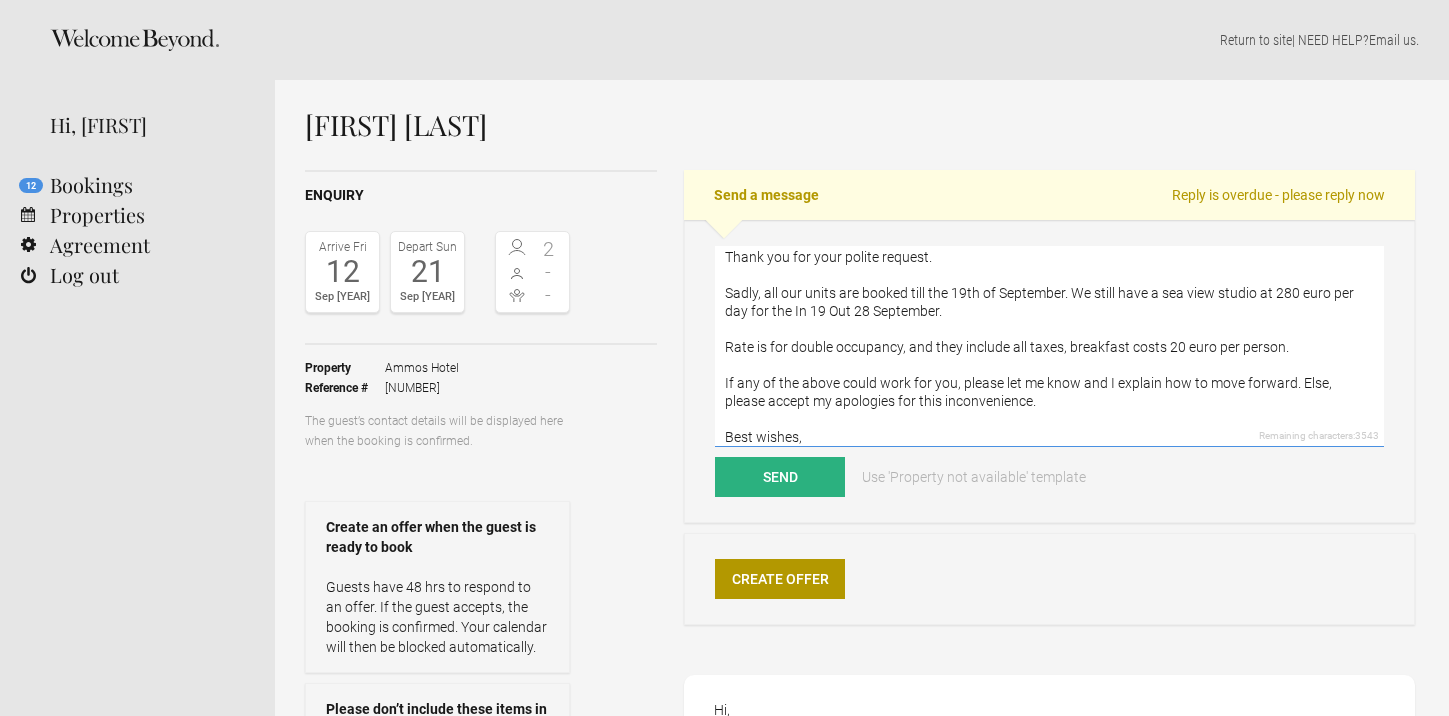 click on "Dear David,
Thank you for your polite request.
Sadly, all our units are booked till the 19th of September. We still have a sea view studio at 280 euro per day for the In 19 Out 28 September.
Rate is for double occupancy, and they include all taxes, breakfast costs 20 euro per person.
If any of the above could work for you, please let me know and I explain how to move forward. Else, please accept my apologies for this inconvenience.
Best wishes," at bounding box center [1049, 346] 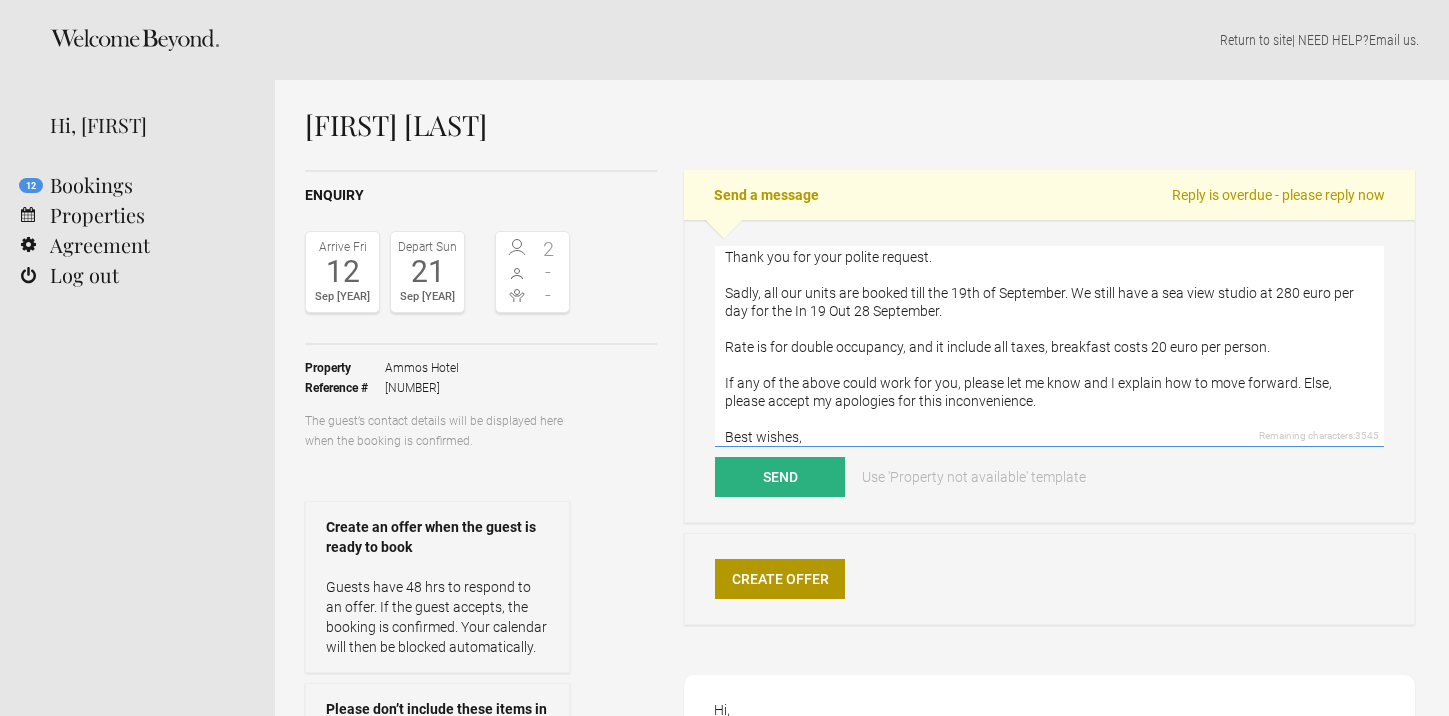 click on "Dear David,
Thank you for your polite request.
Sadly, all our units are booked till the 19th of September. We still have a sea view studio at 280 euro per day for the In 19 Out 28 September.
Rate is for double occupancy, and it include all taxes, breakfast costs 20 euro per person.
If any of the above could work for you, please let me know and I explain how to move forward. Else, please accept my apologies for this inconvenience.
Best wishes," at bounding box center (1049, 346) 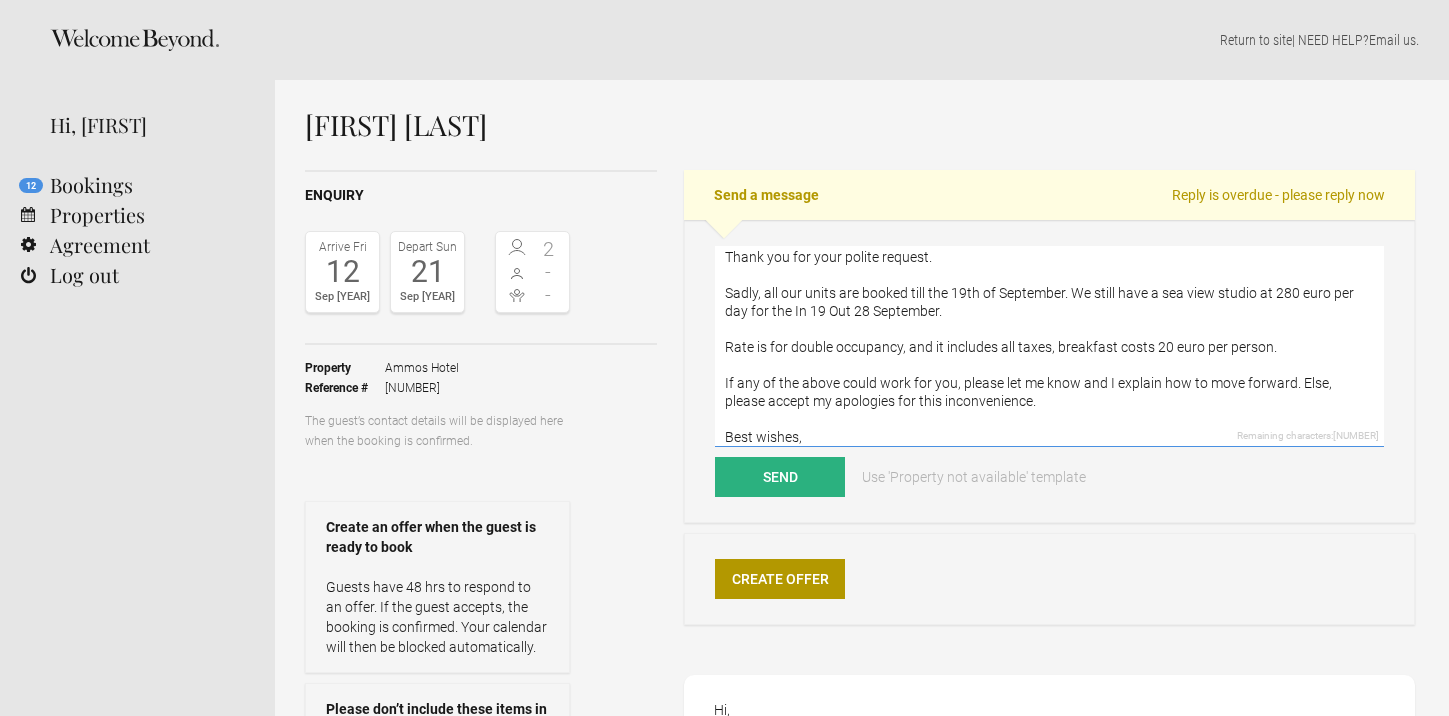 click on "Dear David,
Thank you for your polite request.
Sadly, all our units are booked till the 19th of September. We still have a sea view studio at 280 euro per day for the In 19 Out 28 September.
Rate is for double occupancy, and it includes all taxes, breakfast costs 20 euro per person.
If any of the above could work for you, please let me know and I explain how to move forward. Else, please accept my apologies for this inconvenience.
Best wishes," at bounding box center [1049, 346] 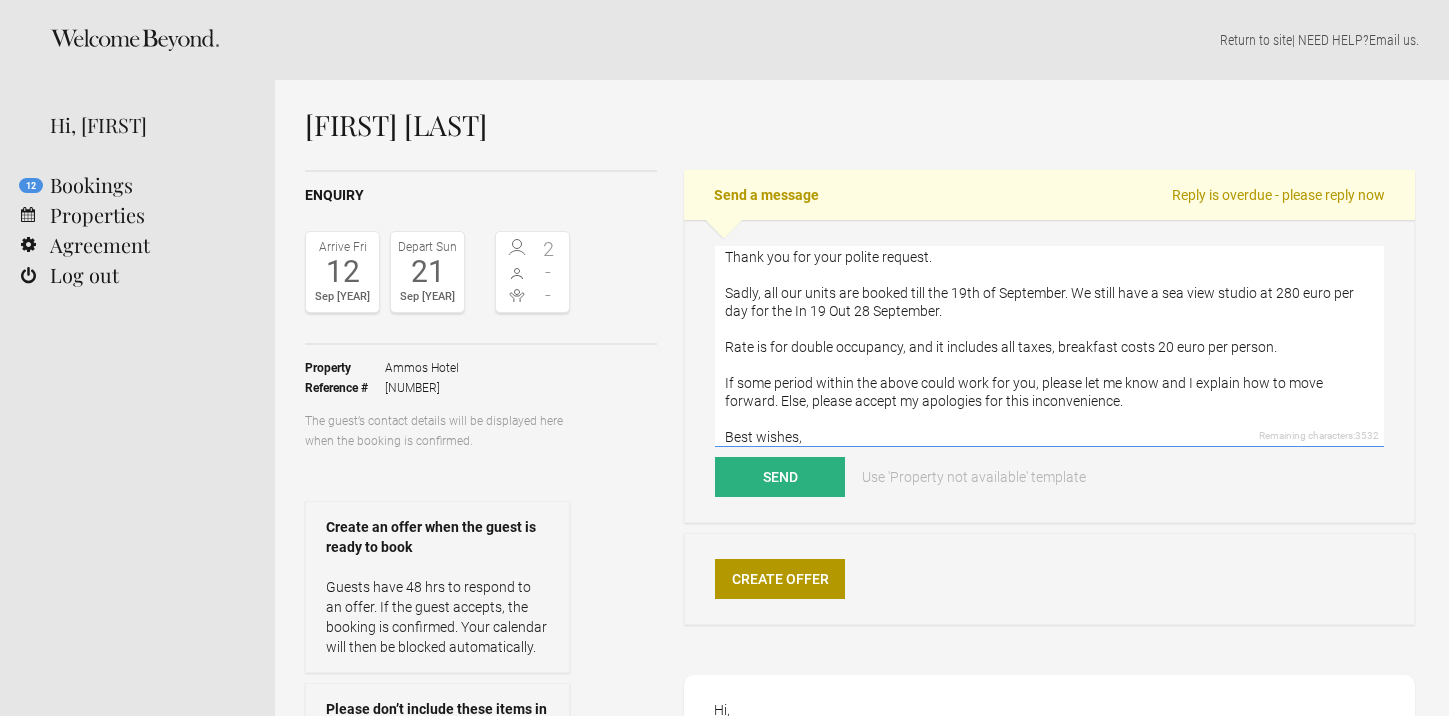 scroll, scrollTop: 72, scrollLeft: 0, axis: vertical 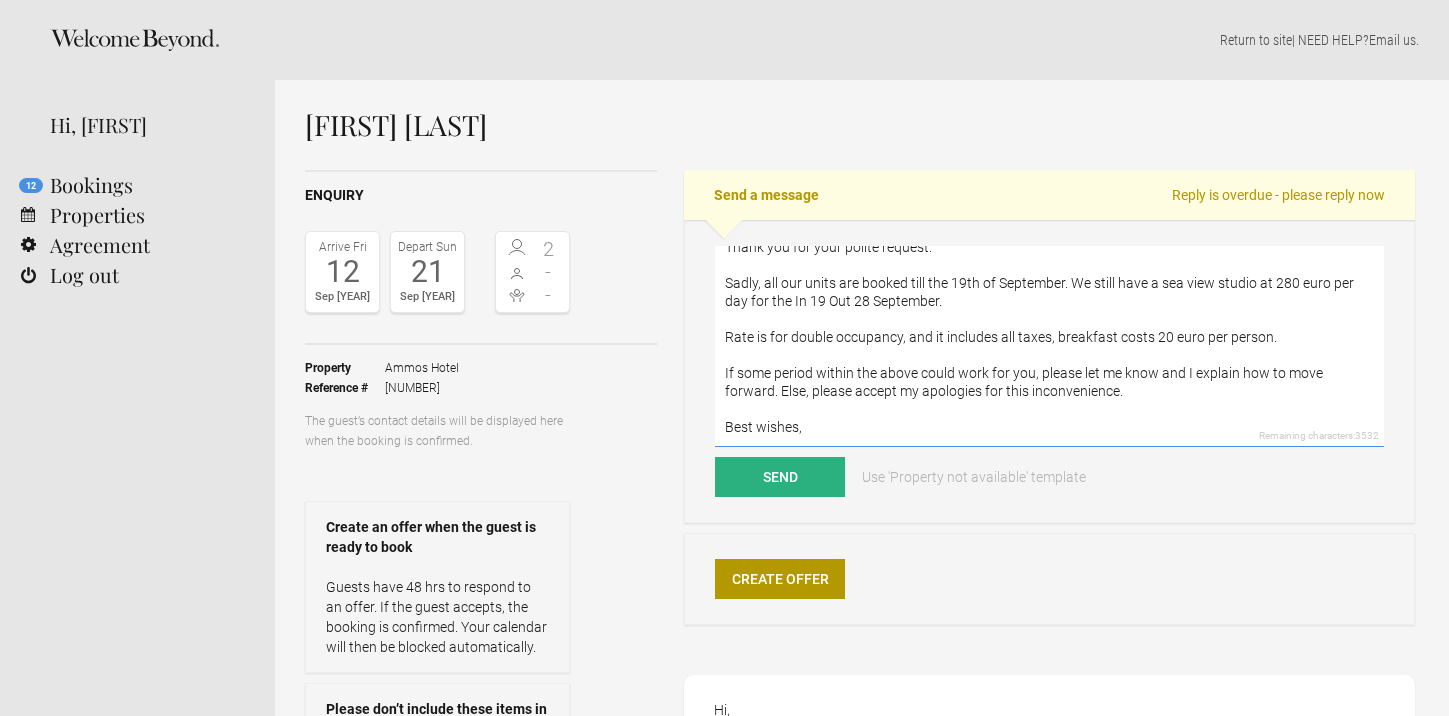 click on "Dear David,
Thank you for your polite request.
Sadly, all our units are booked till the 19th of September. We still have a sea view studio at 280 euro per day for the In 19 Out 28 September.
Rate is for double occupancy, and it includes all taxes, breakfast costs 20 euro per person.
If some period within the above could work for you, please let me know and I explain how to move forward. Else, please accept my apologies for this inconvenience.
Best wishes," at bounding box center [1049, 346] 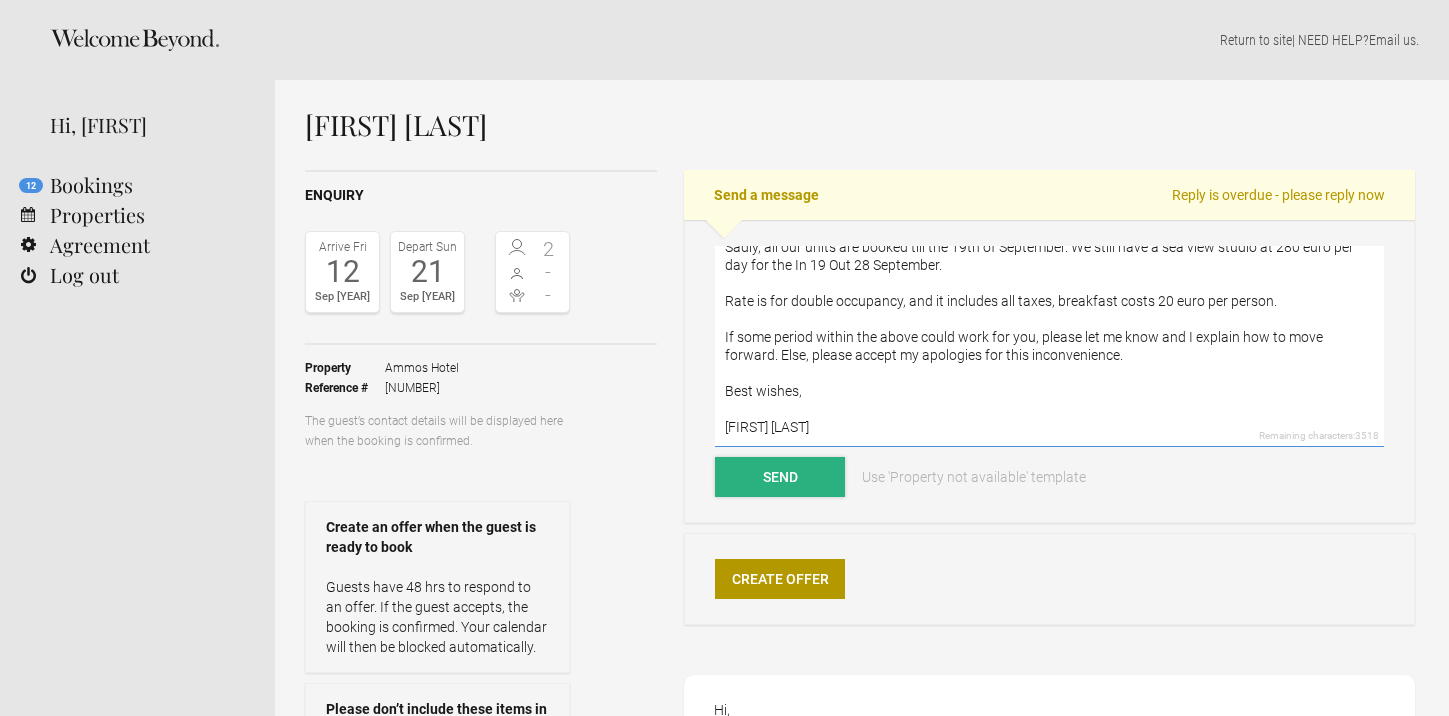type on "Dear David,
Thank you for your polite request.
Sadly, all our units are booked till the 19th of September. We still have a sea view studio at 280 euro per day for the In 19 Out 28 September.
Rate is for double occupancy, and it includes all taxes, breakfast costs 20 euro per person.
If some period within the above could work for you, please let me know and I explain how to move forward. Else, please accept my apologies for this inconvenience.
Best wishes,
Nikos Tsepetis" 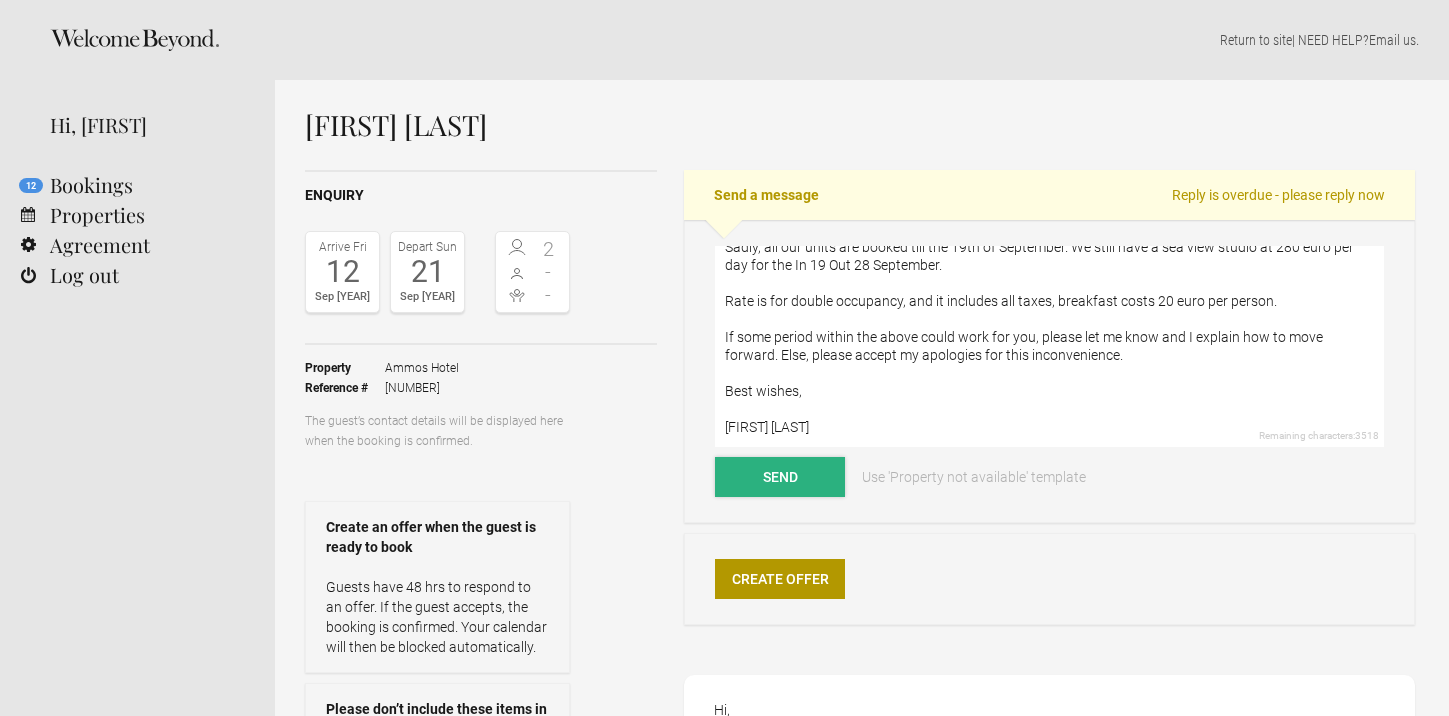 click on "Send" at bounding box center (780, 477) 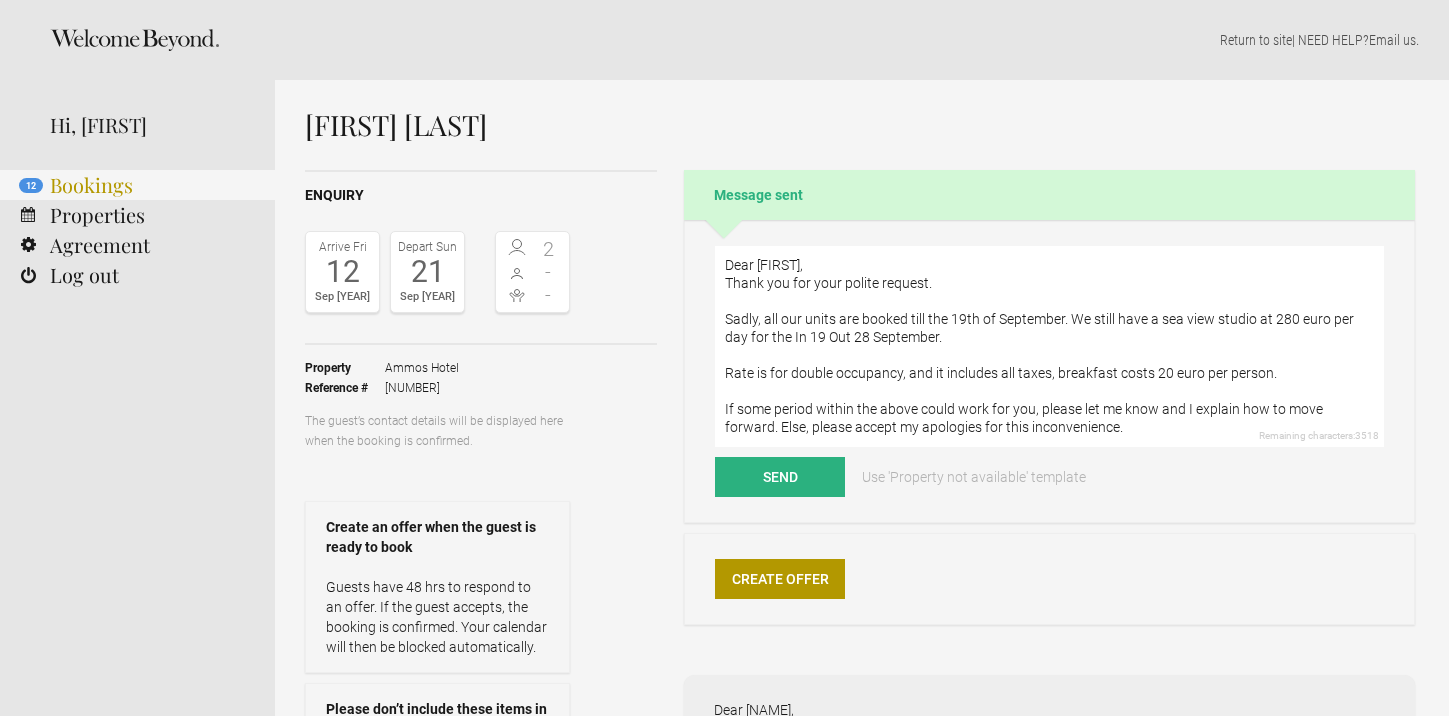 click on "12
Bookings" at bounding box center (137, 185) 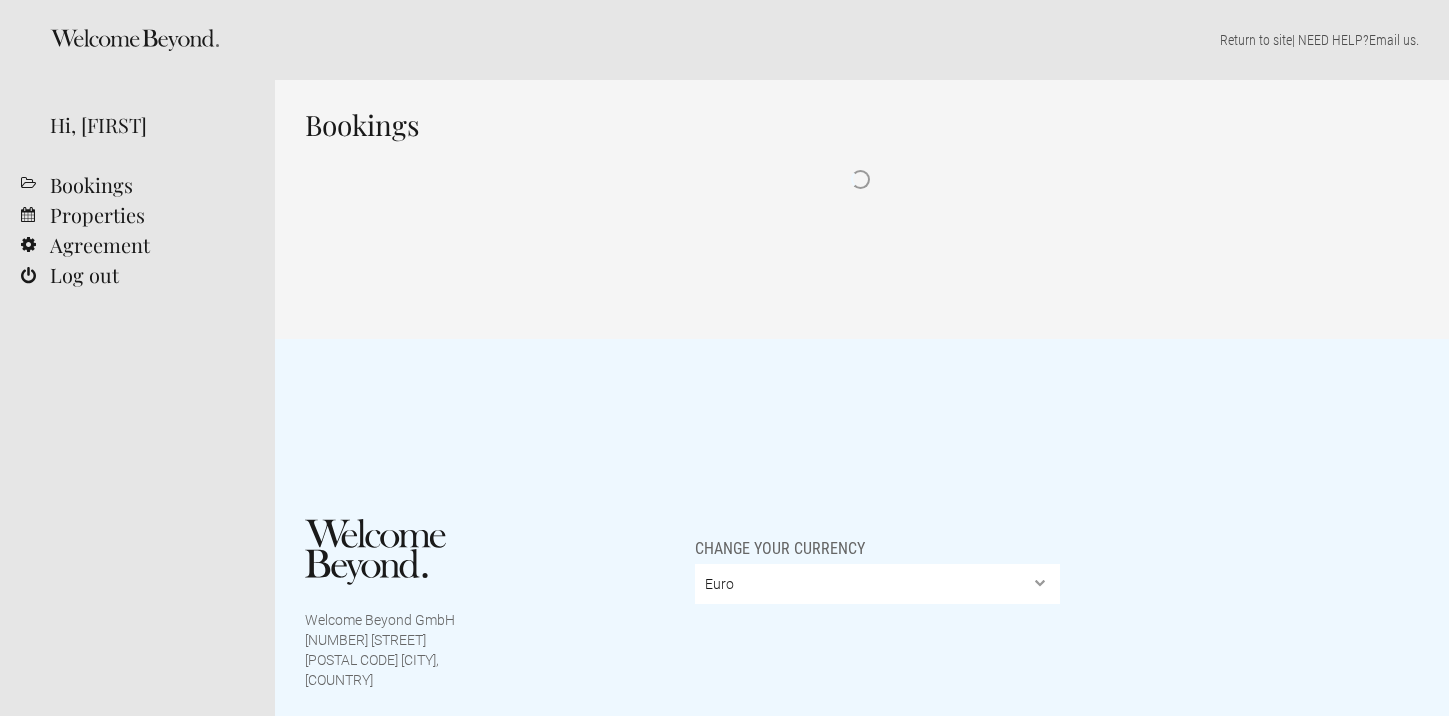 scroll, scrollTop: 0, scrollLeft: 0, axis: both 